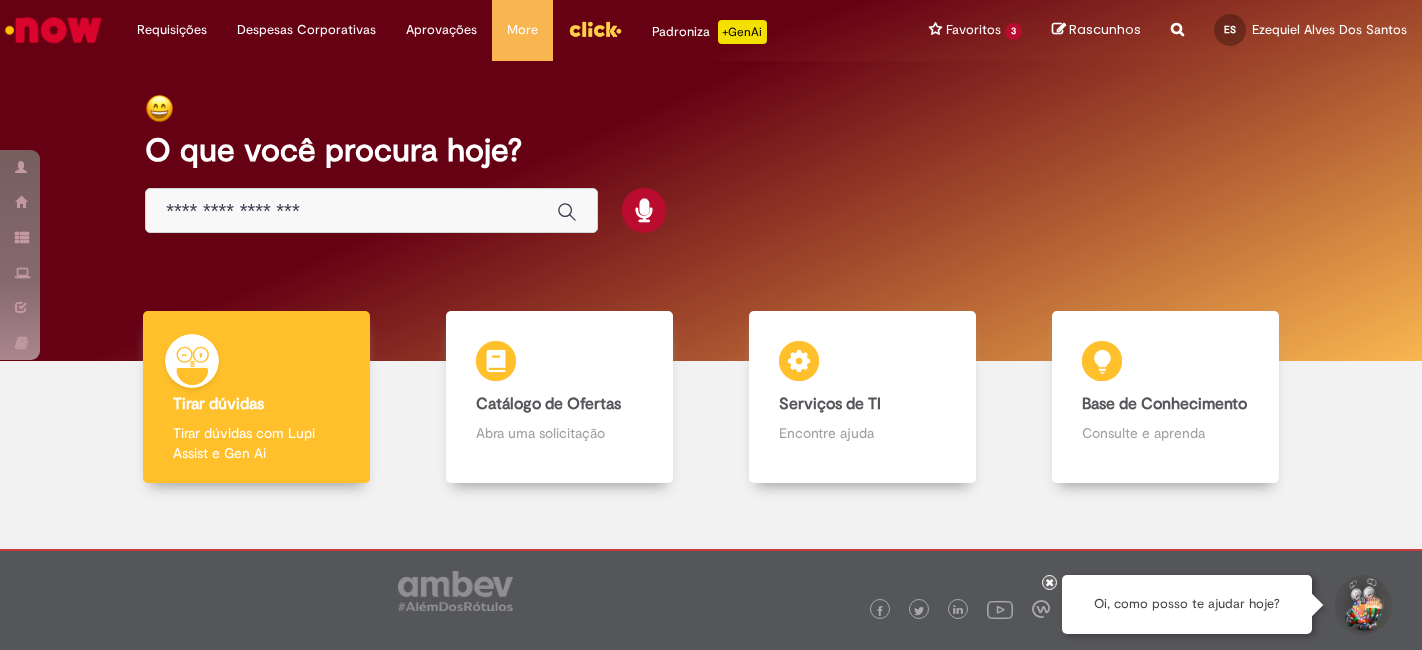 scroll, scrollTop: 0, scrollLeft: 0, axis: both 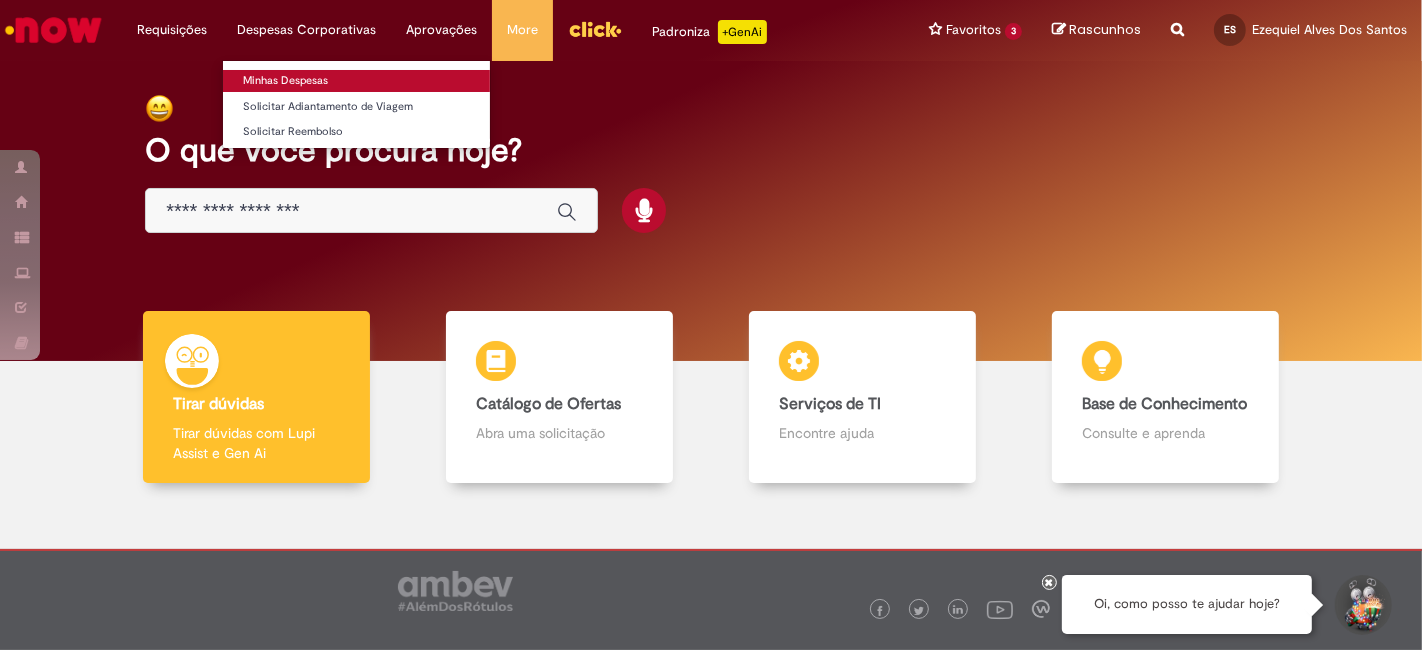 click on "Minhas Despesas" at bounding box center (356, 81) 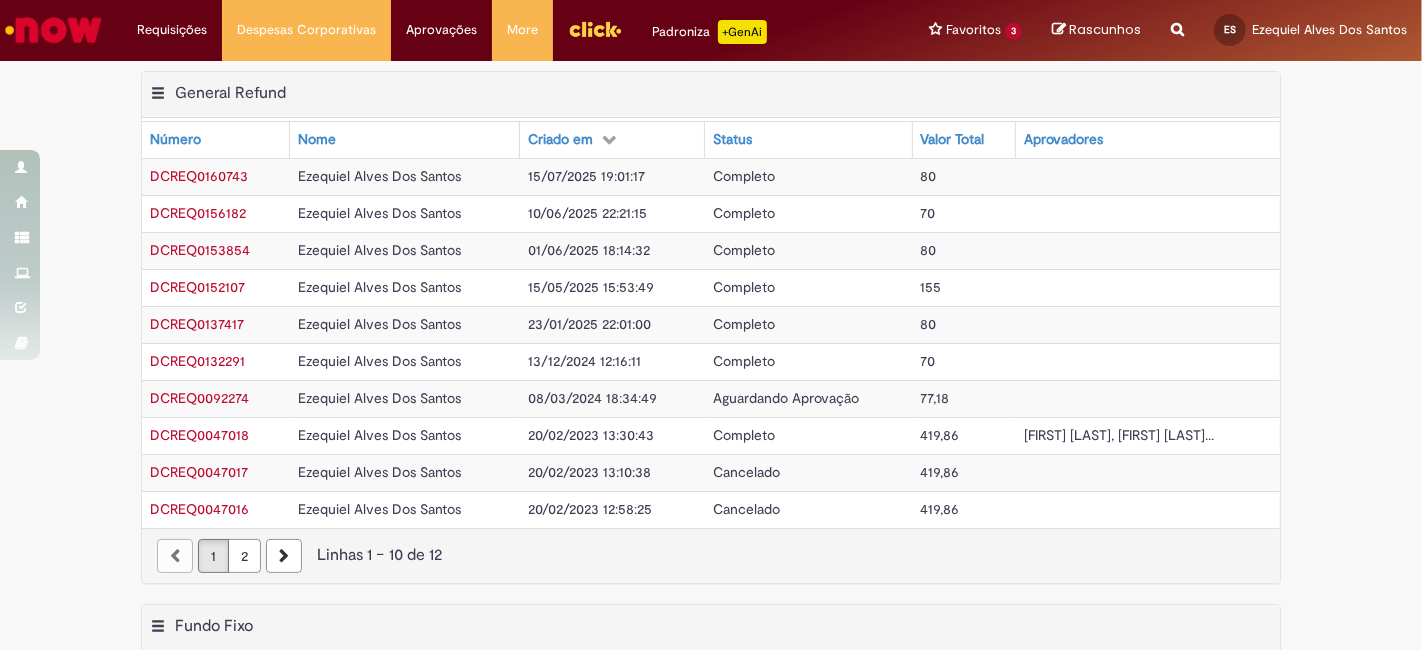 click on "2" at bounding box center (244, 556) 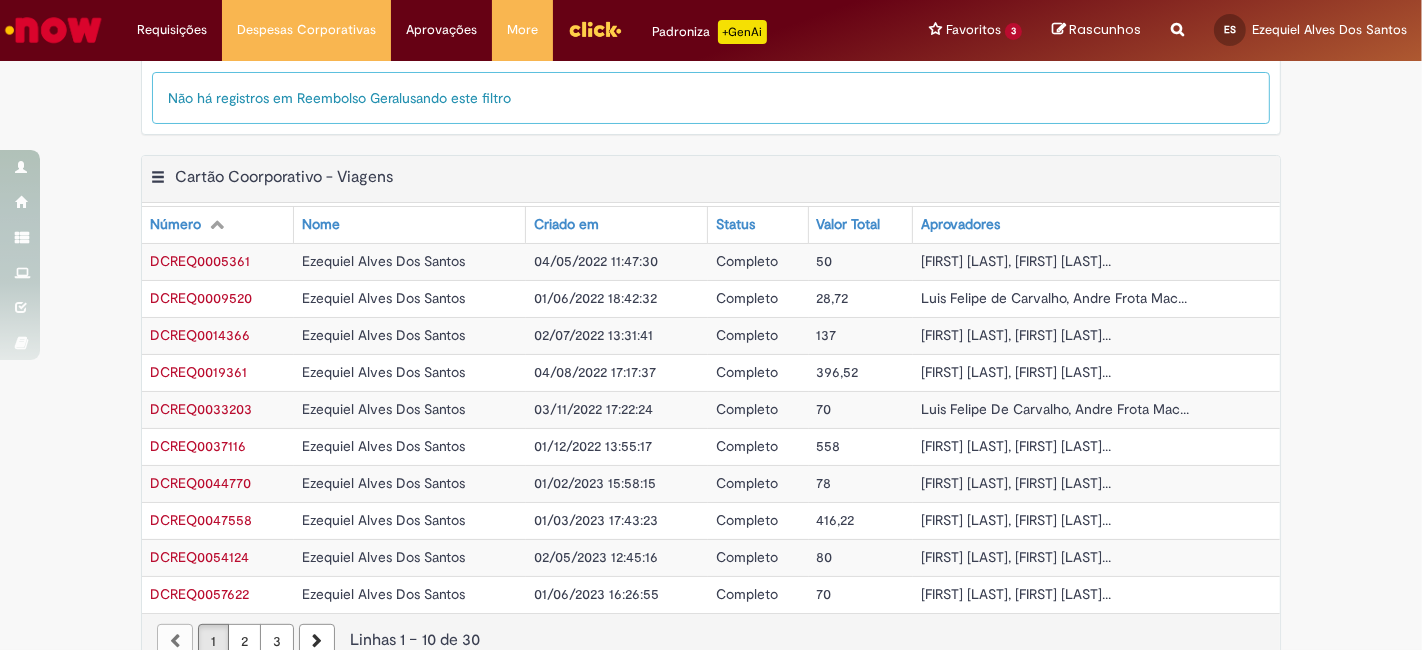 scroll, scrollTop: 466, scrollLeft: 0, axis: vertical 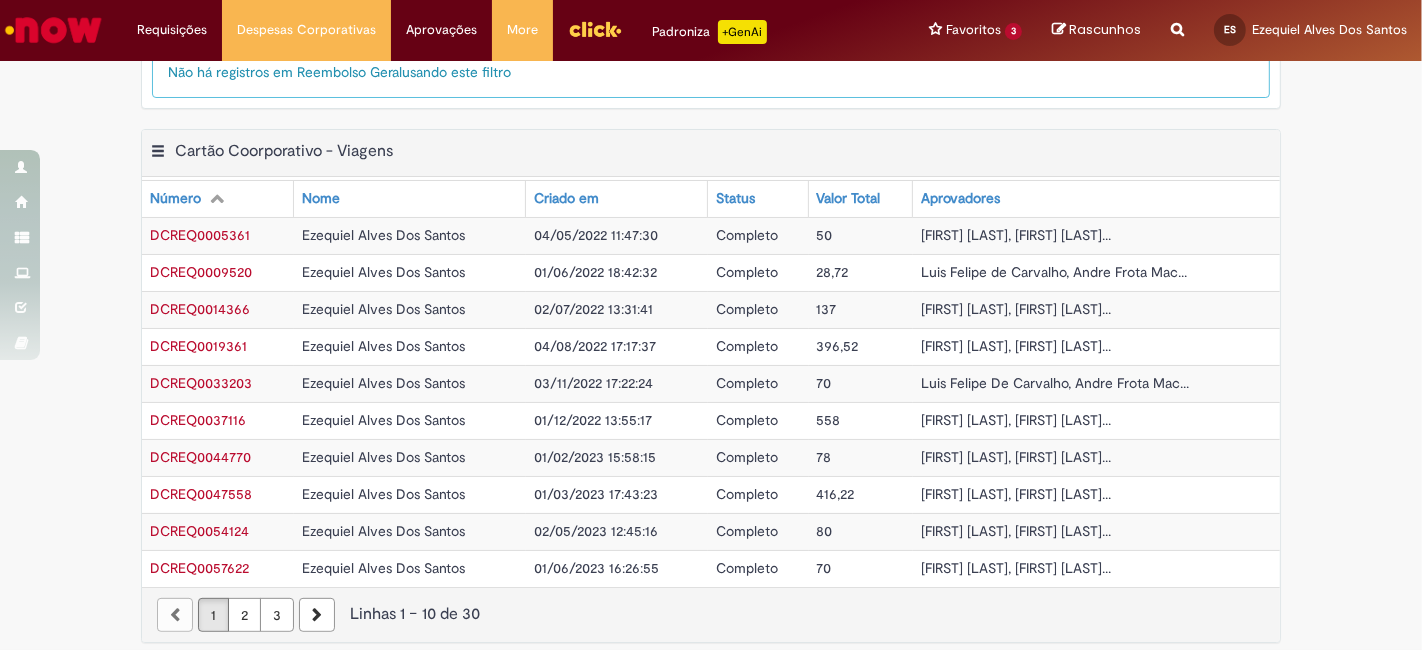 click on "2" at bounding box center (244, 615) 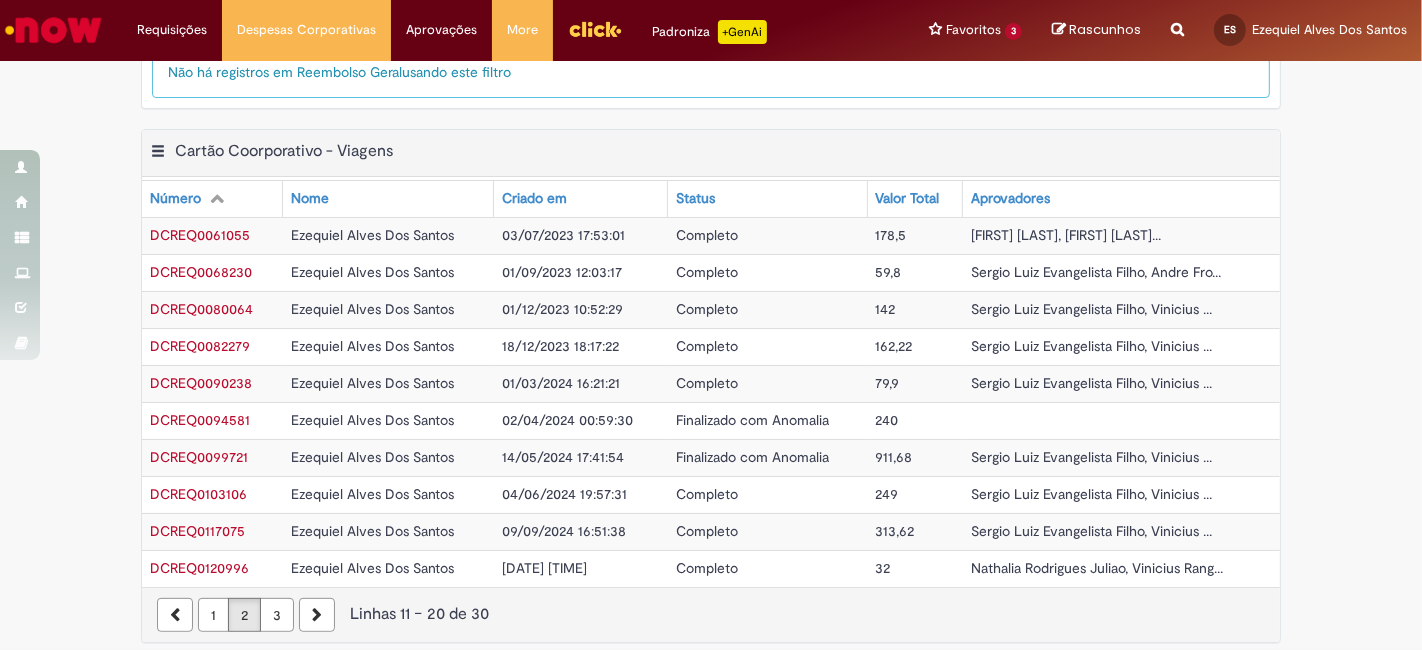 click on "3" at bounding box center [277, 615] 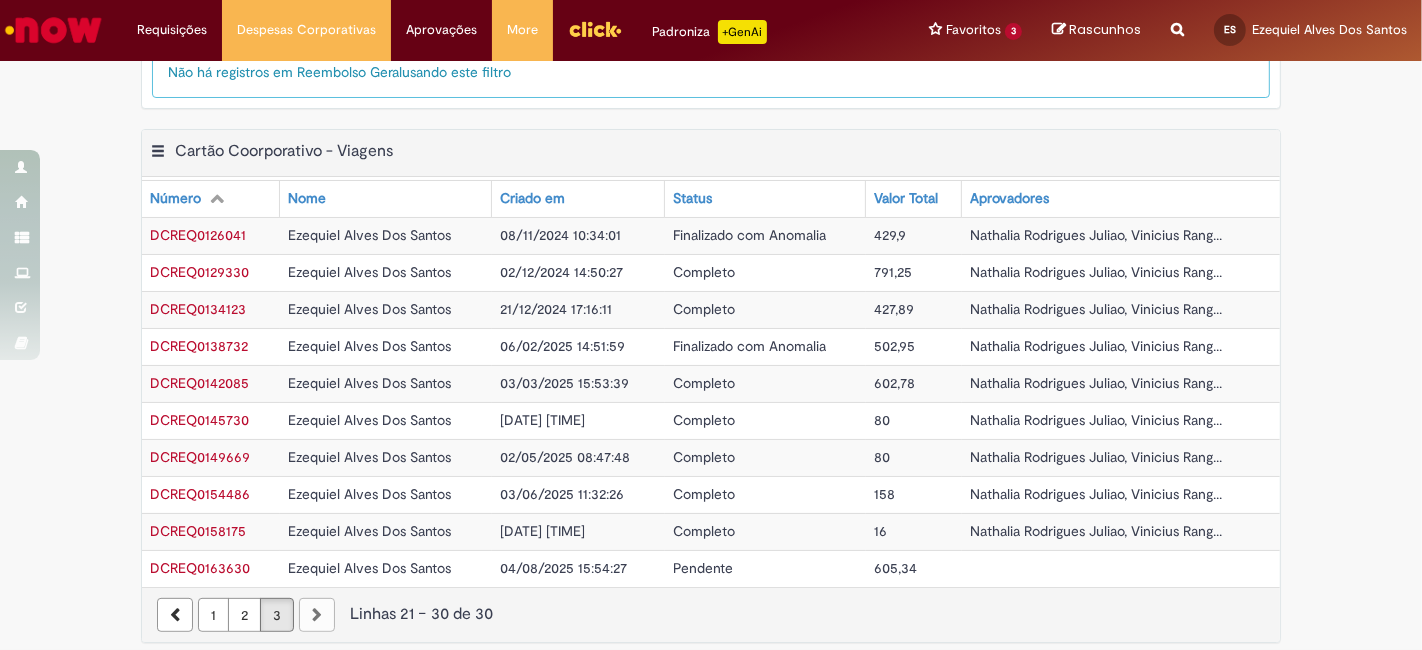 click on "DCREQ0163630" at bounding box center (200, 568) 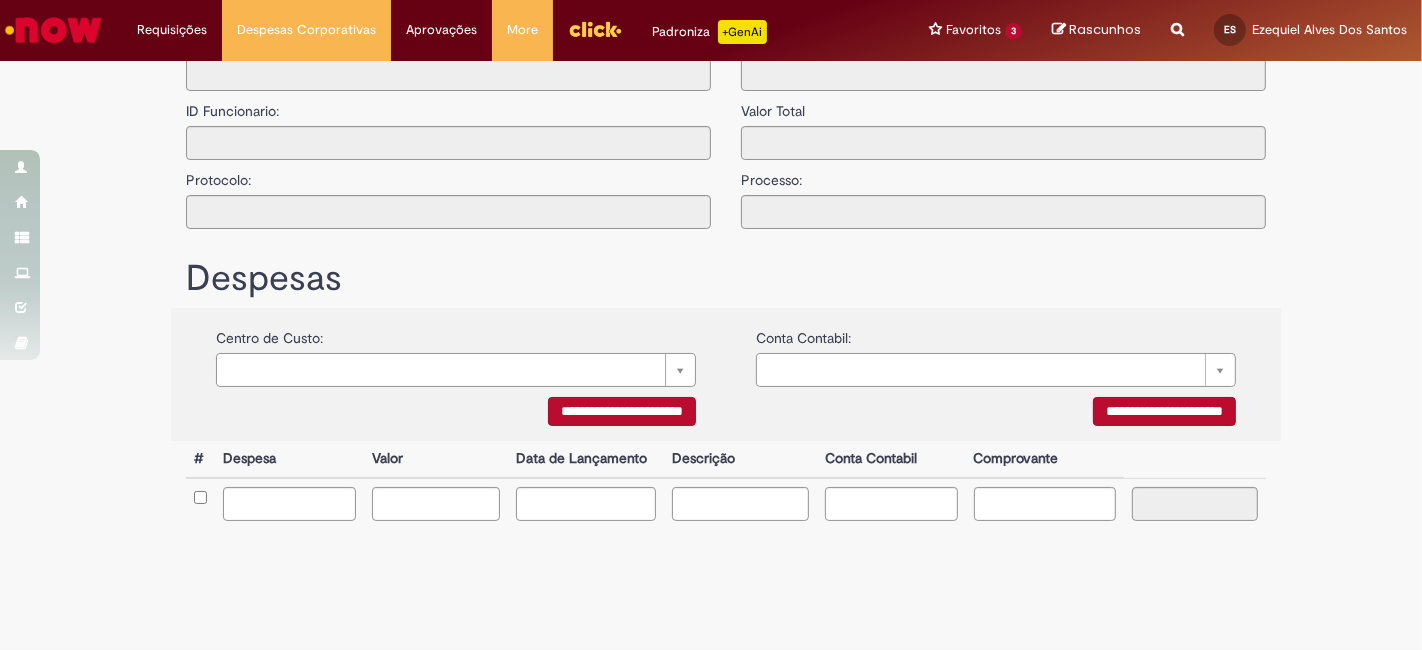 type on "**********" 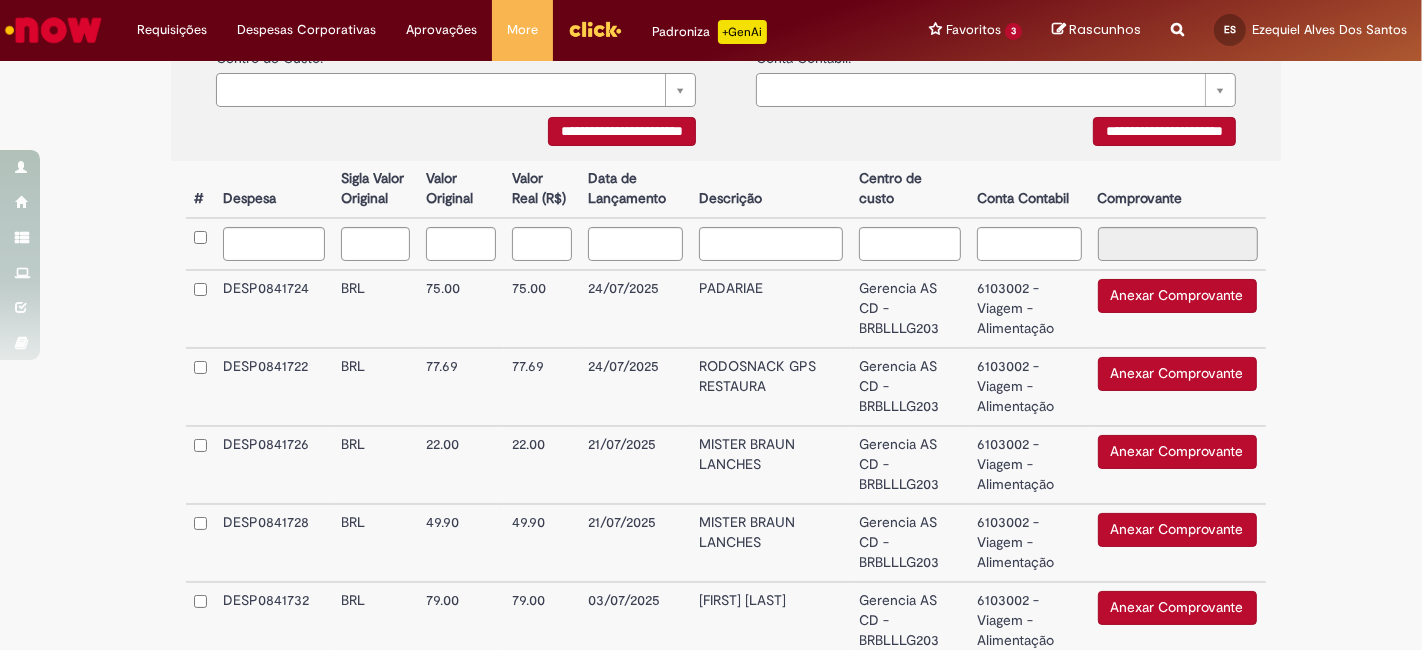 scroll, scrollTop: 0, scrollLeft: 0, axis: both 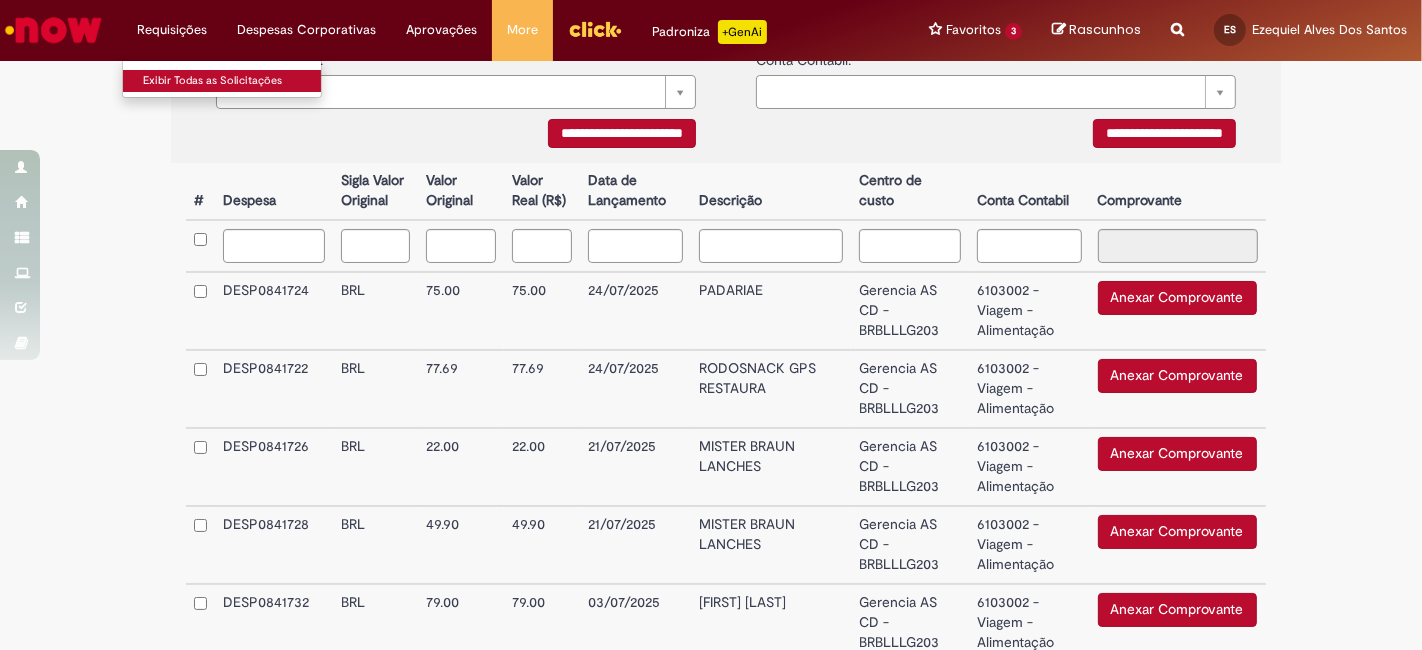 click on "Exibir Todas as Solicitações" at bounding box center [233, 81] 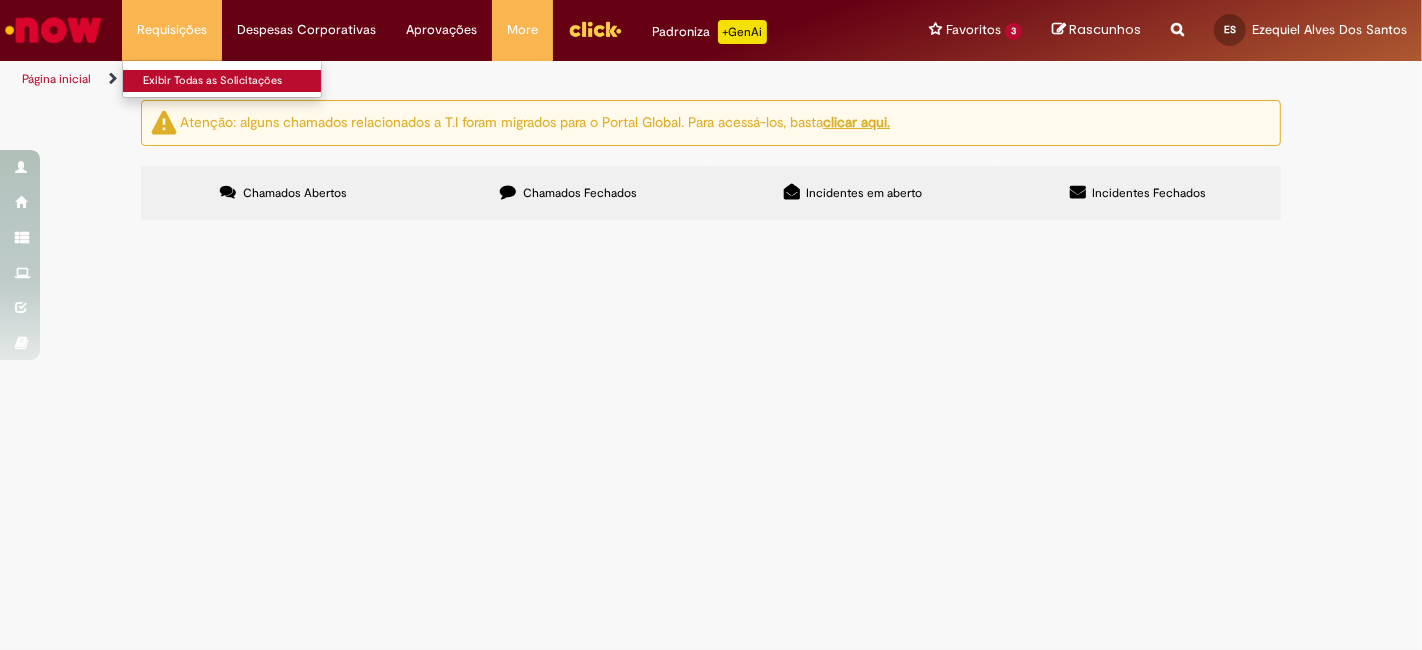 scroll, scrollTop: 0, scrollLeft: 0, axis: both 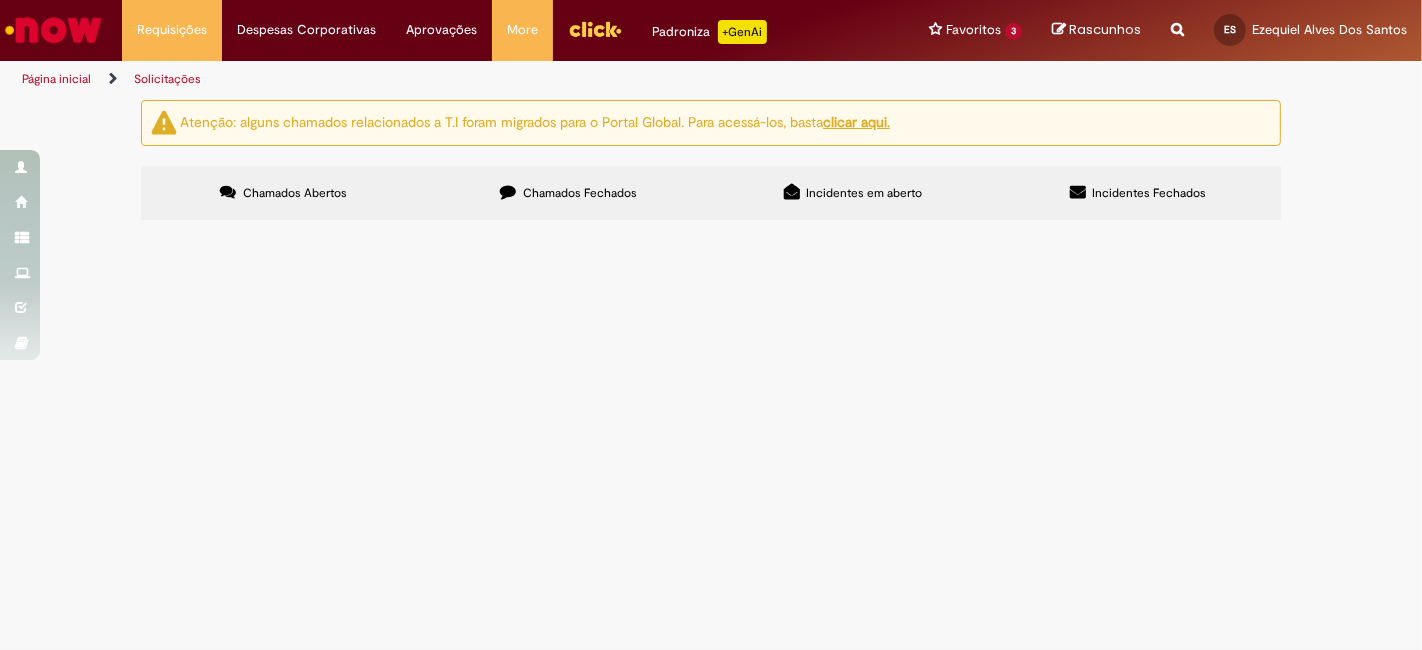 click on "Chamados Fechados" at bounding box center (580, 193) 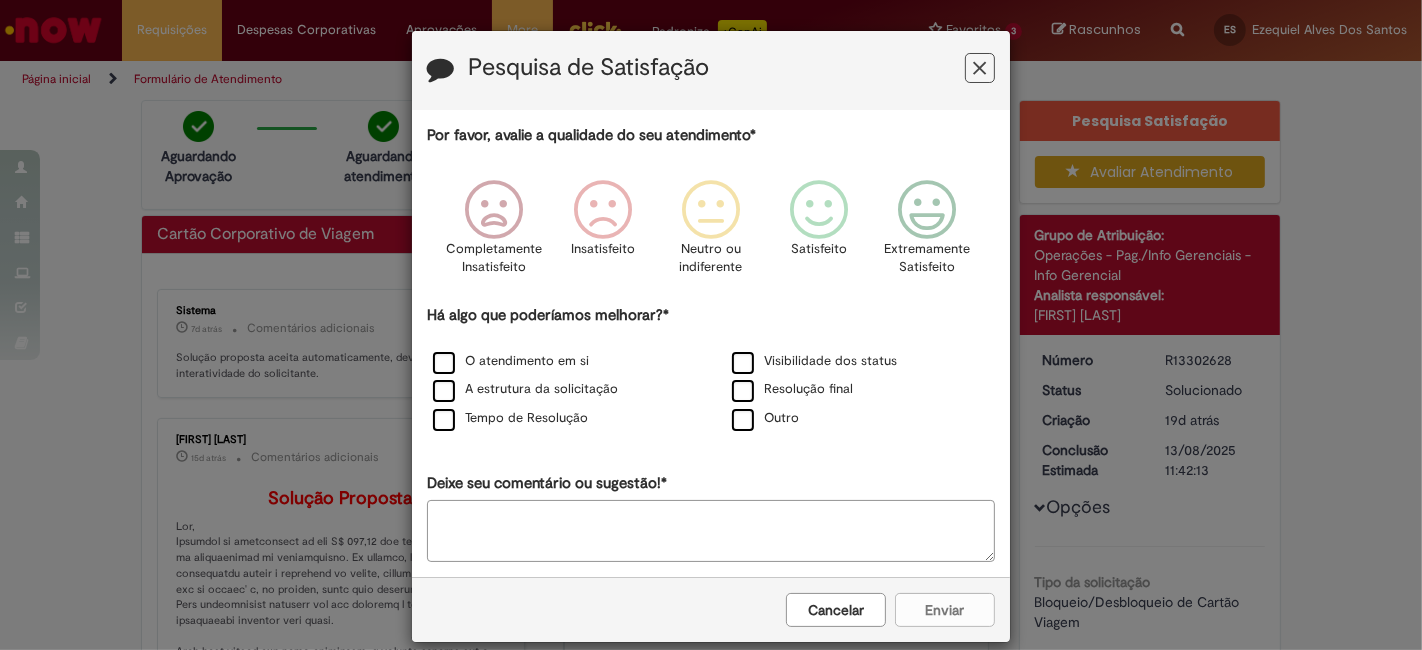 click at bounding box center [980, 68] 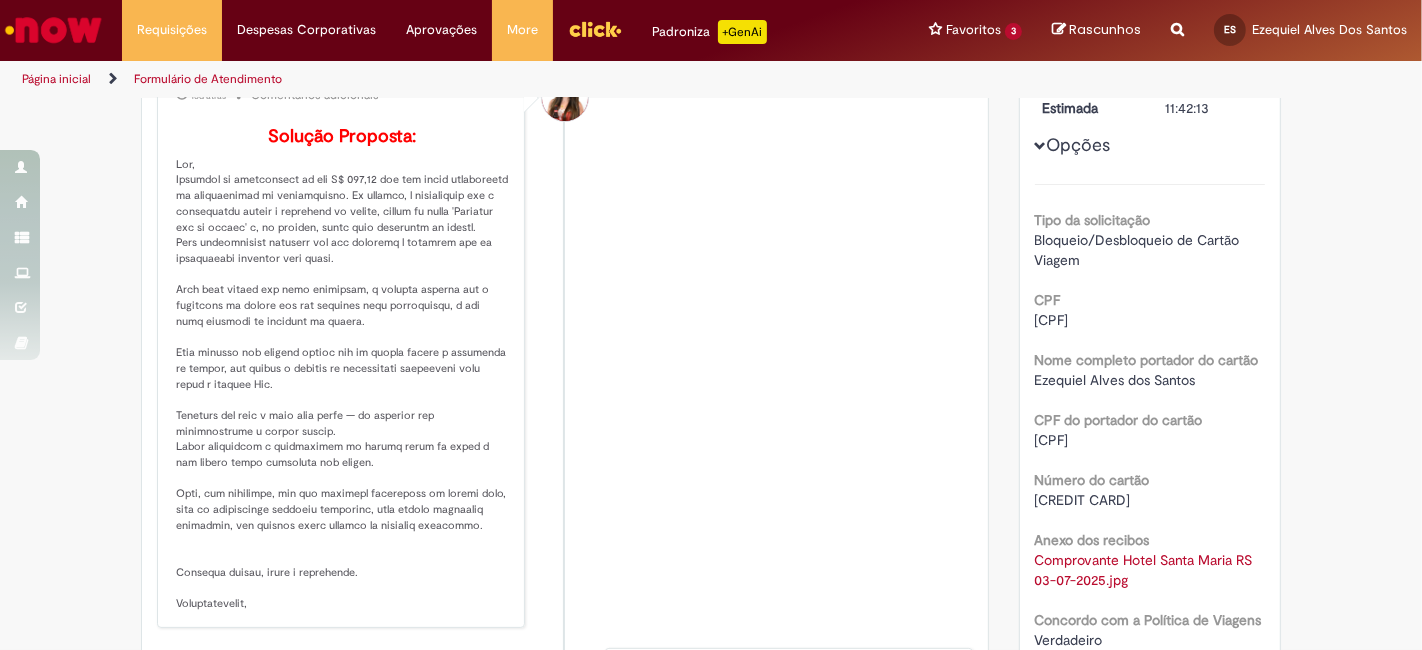 scroll, scrollTop: 365, scrollLeft: 0, axis: vertical 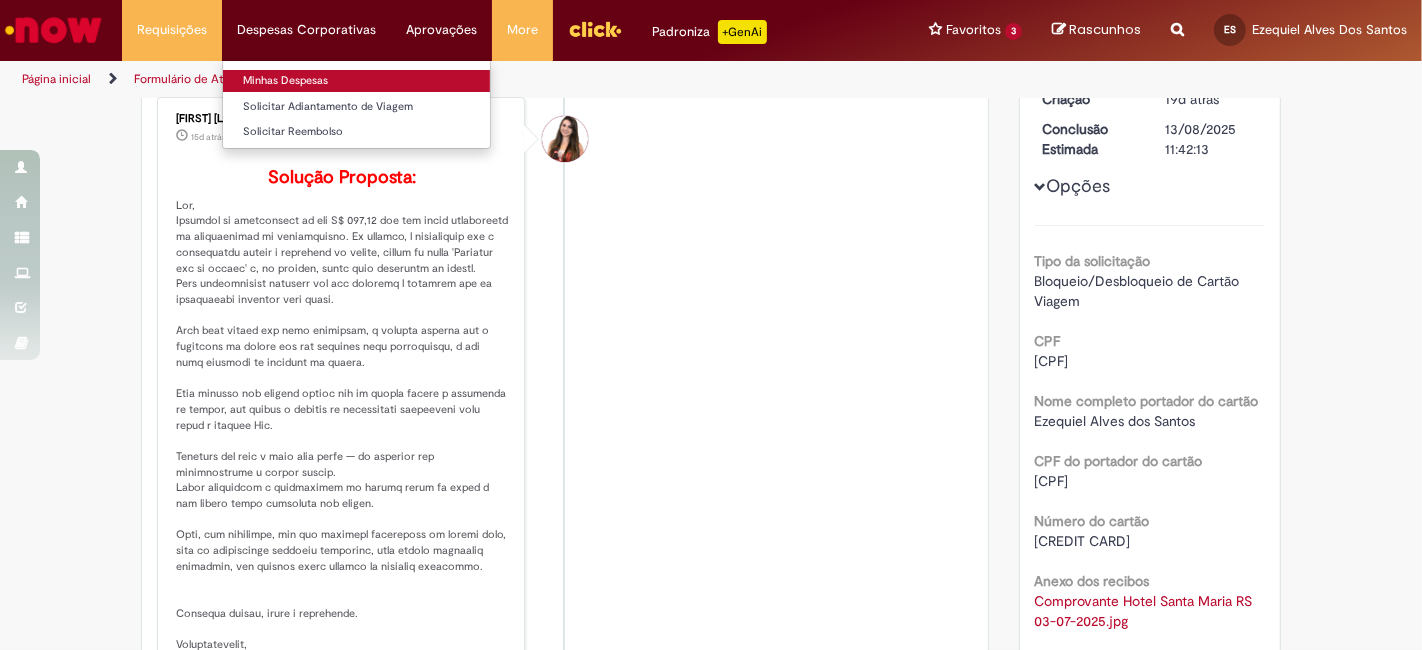 click on "Minhas Despesas" at bounding box center (356, 81) 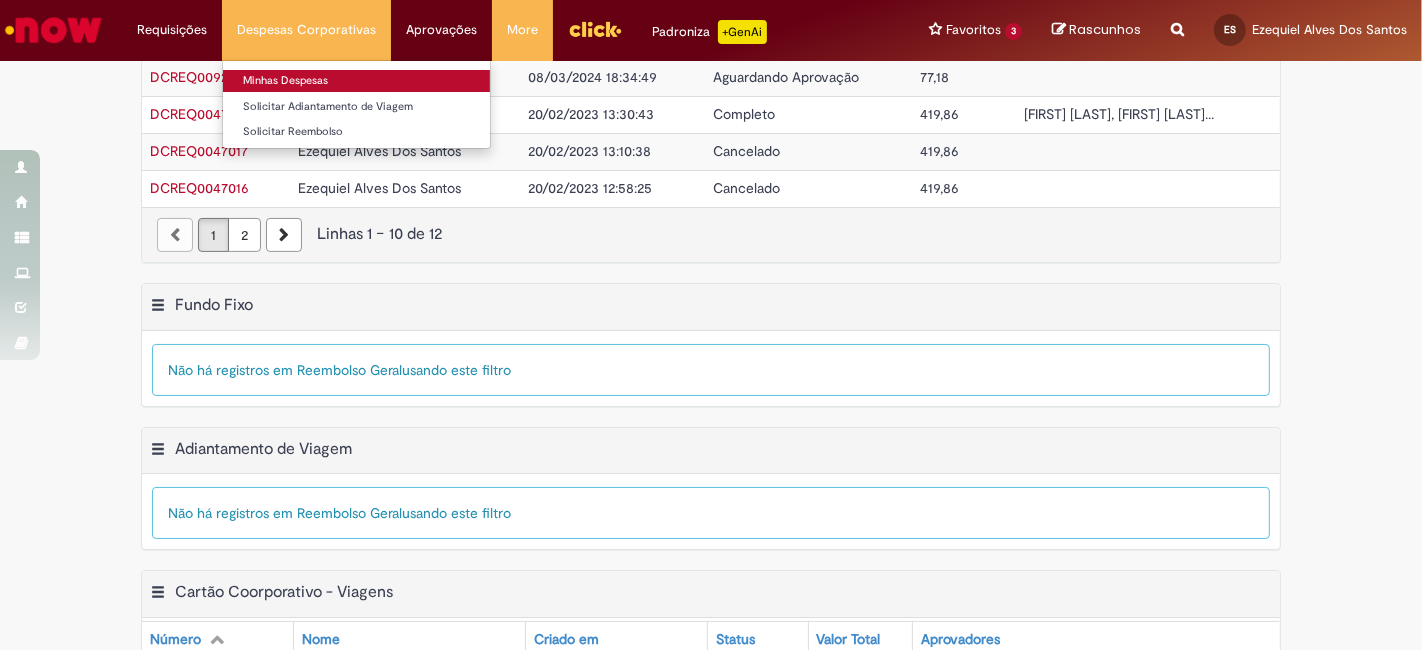 scroll, scrollTop: 0, scrollLeft: 0, axis: both 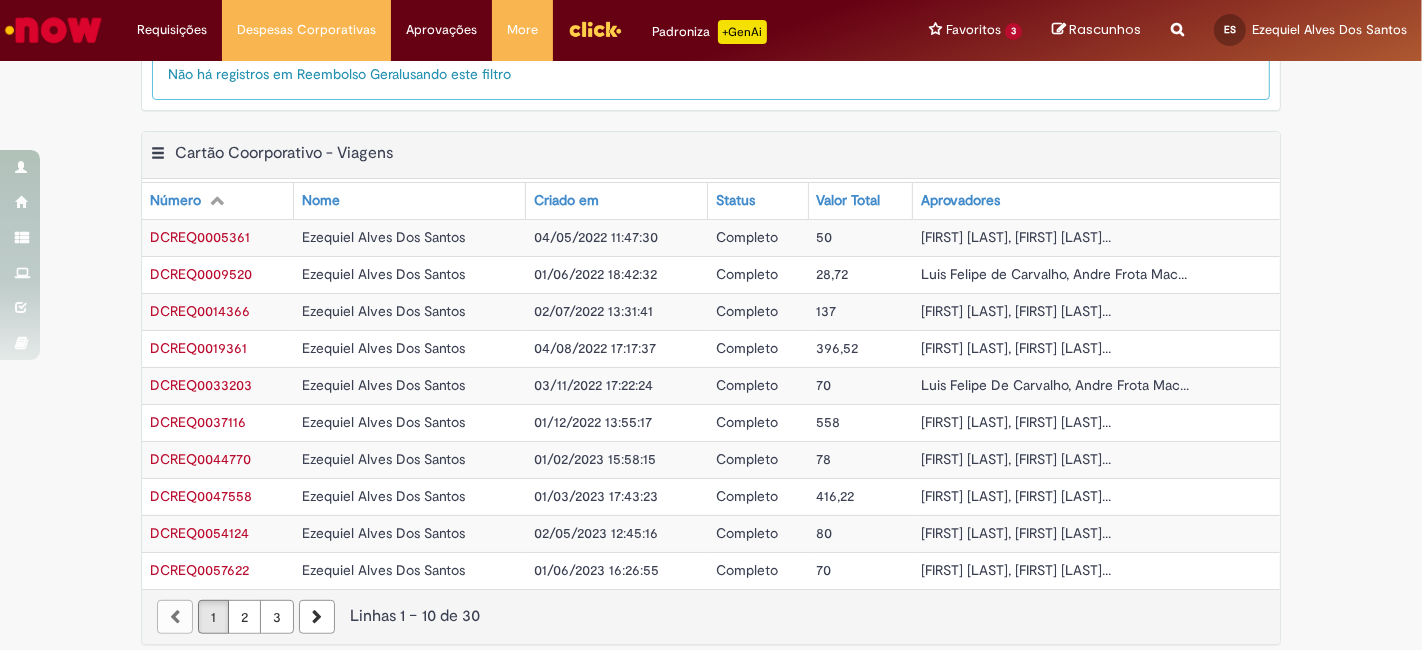 click on "3" at bounding box center [277, 617] 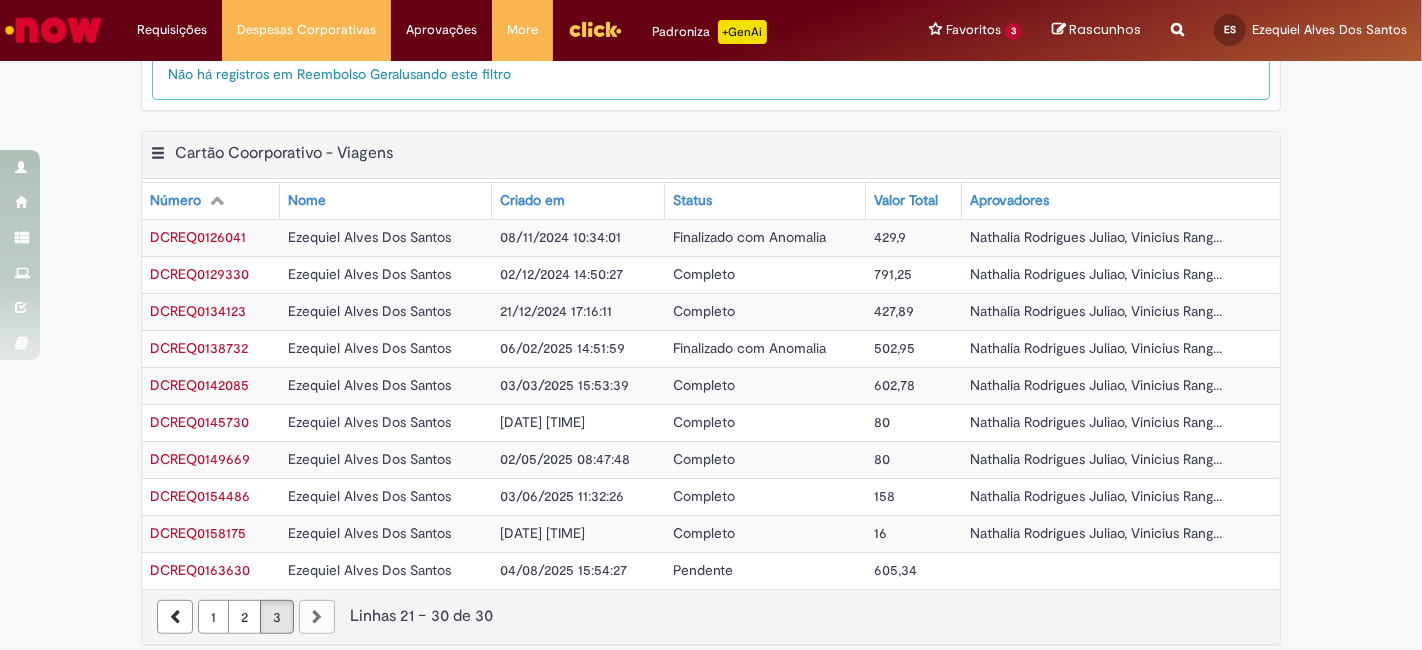 click on "DCREQ0163630" at bounding box center [200, 570] 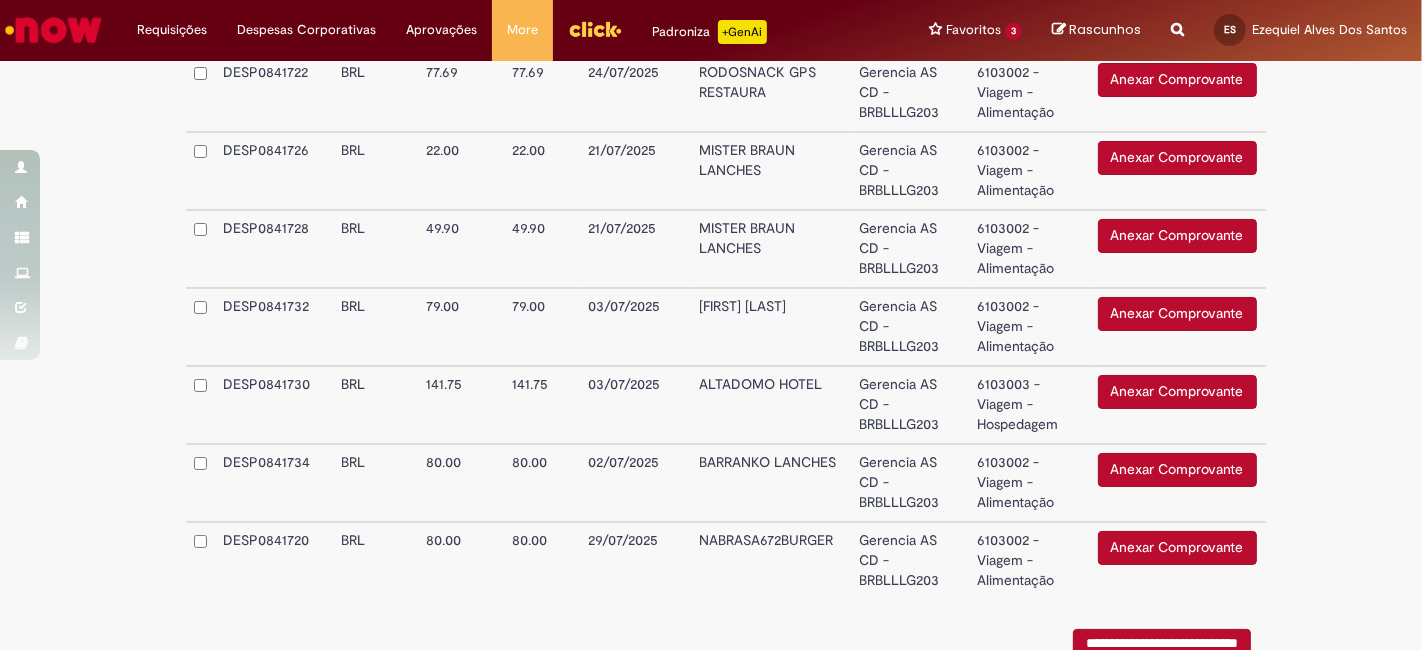 scroll, scrollTop: 0, scrollLeft: 0, axis: both 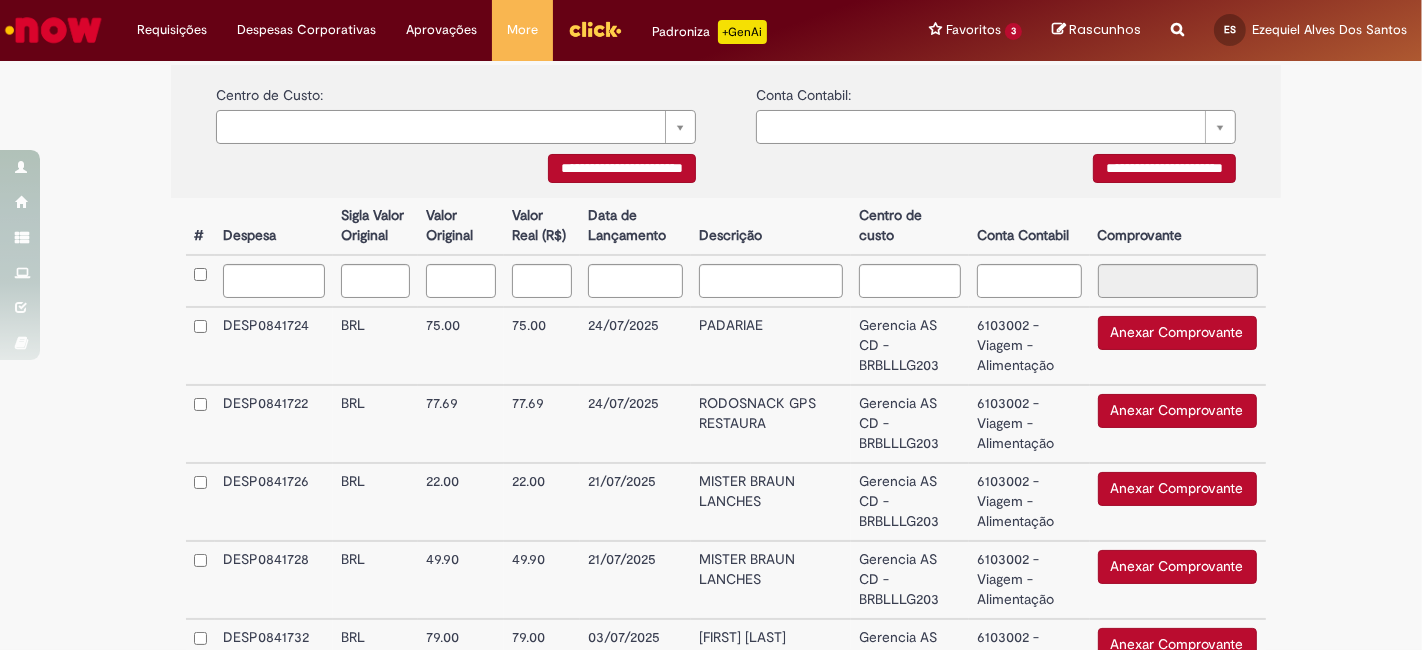 click on "Anexar Comprovante" at bounding box center (1177, 333) 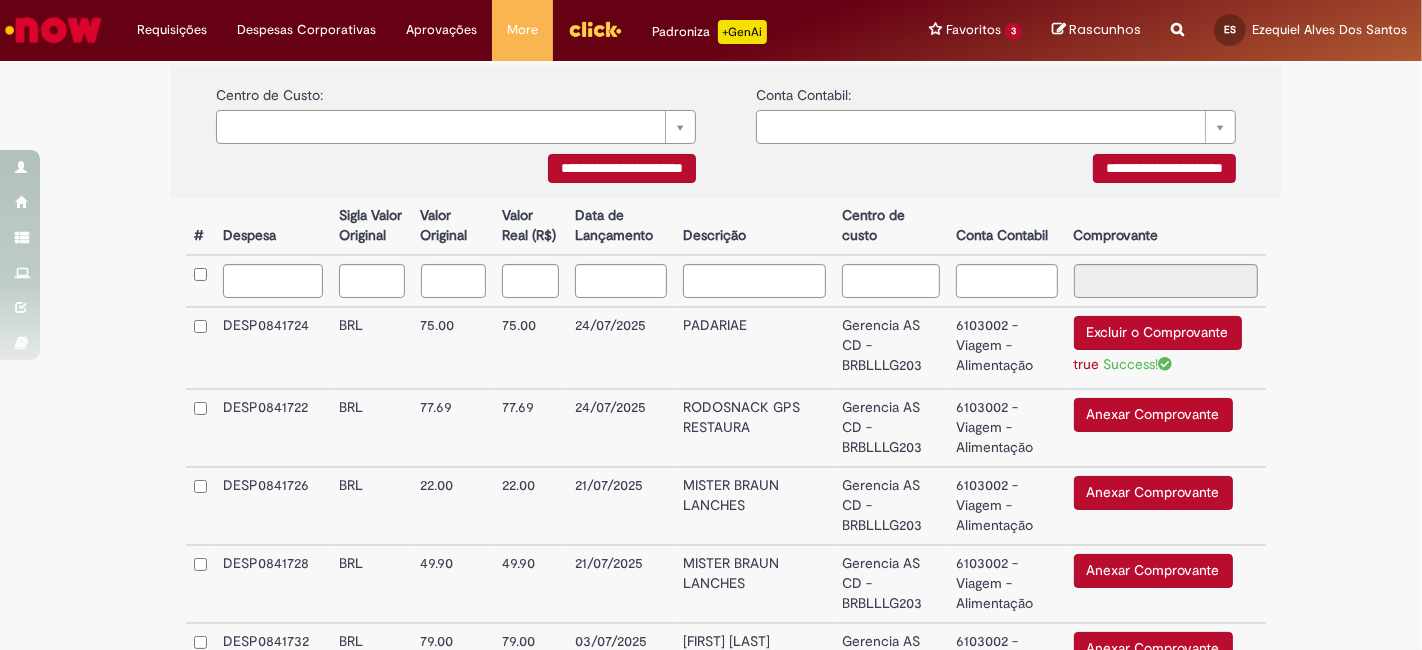 click on "Anexar Comprovante" at bounding box center [1153, 415] 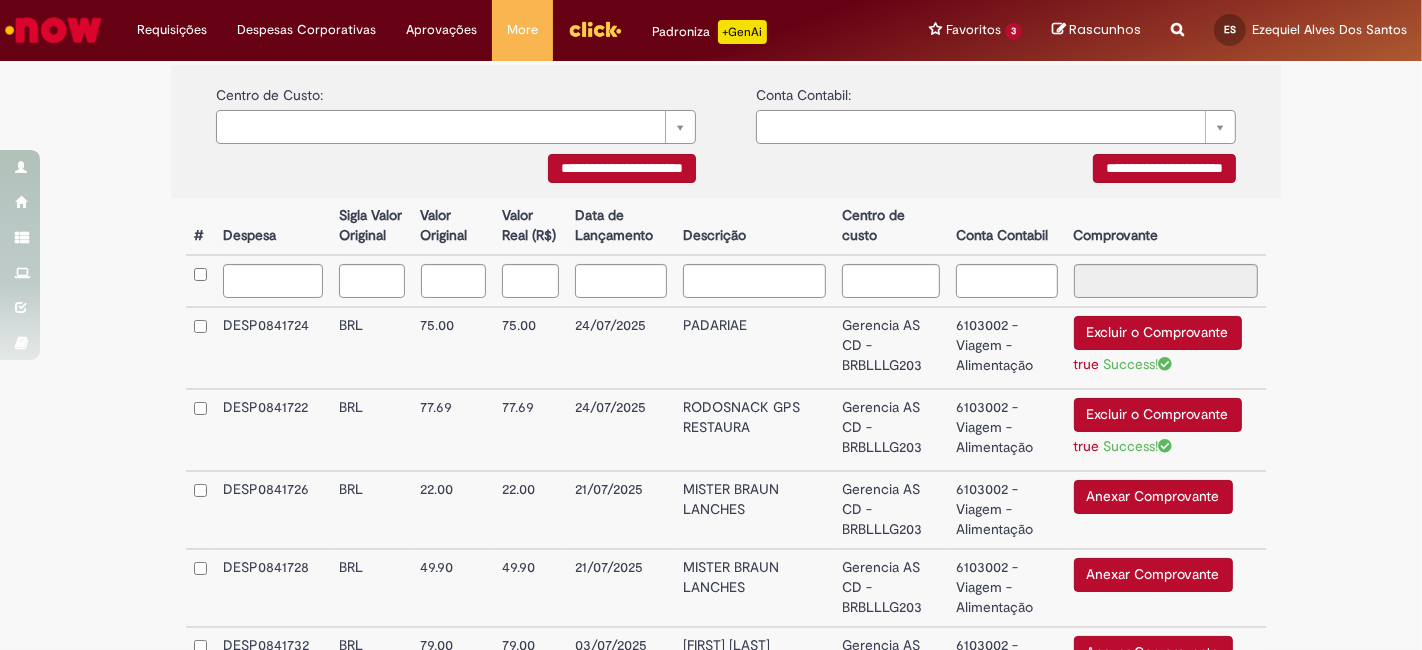 click on "Anexar Comprovante" at bounding box center (1153, 497) 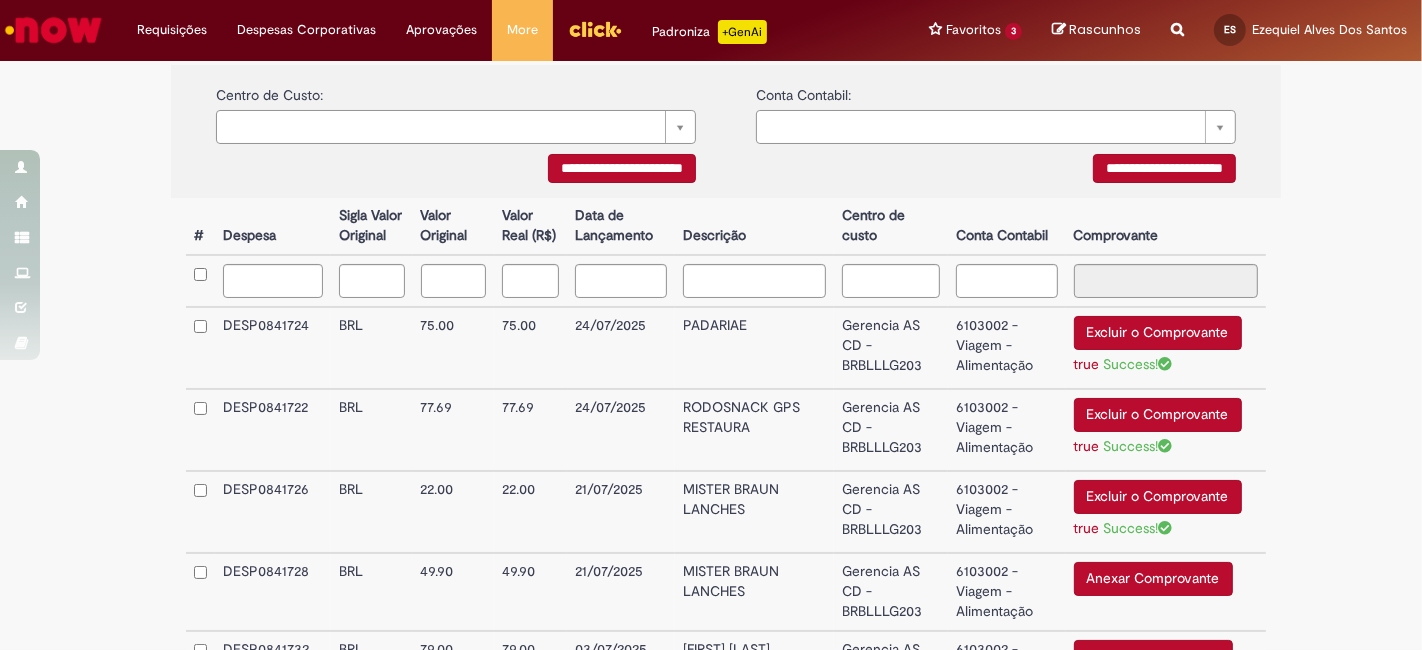 click on "Anexar Comprovante" at bounding box center [1153, 579] 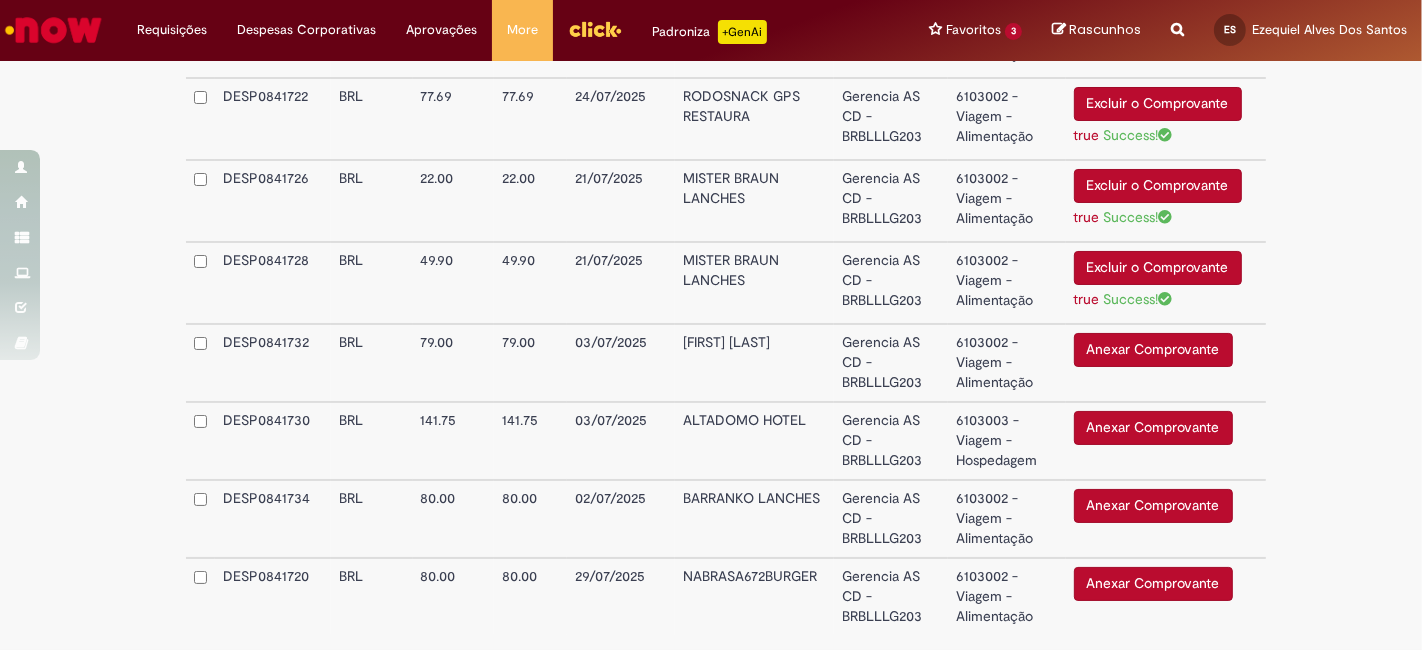 scroll, scrollTop: 785, scrollLeft: 0, axis: vertical 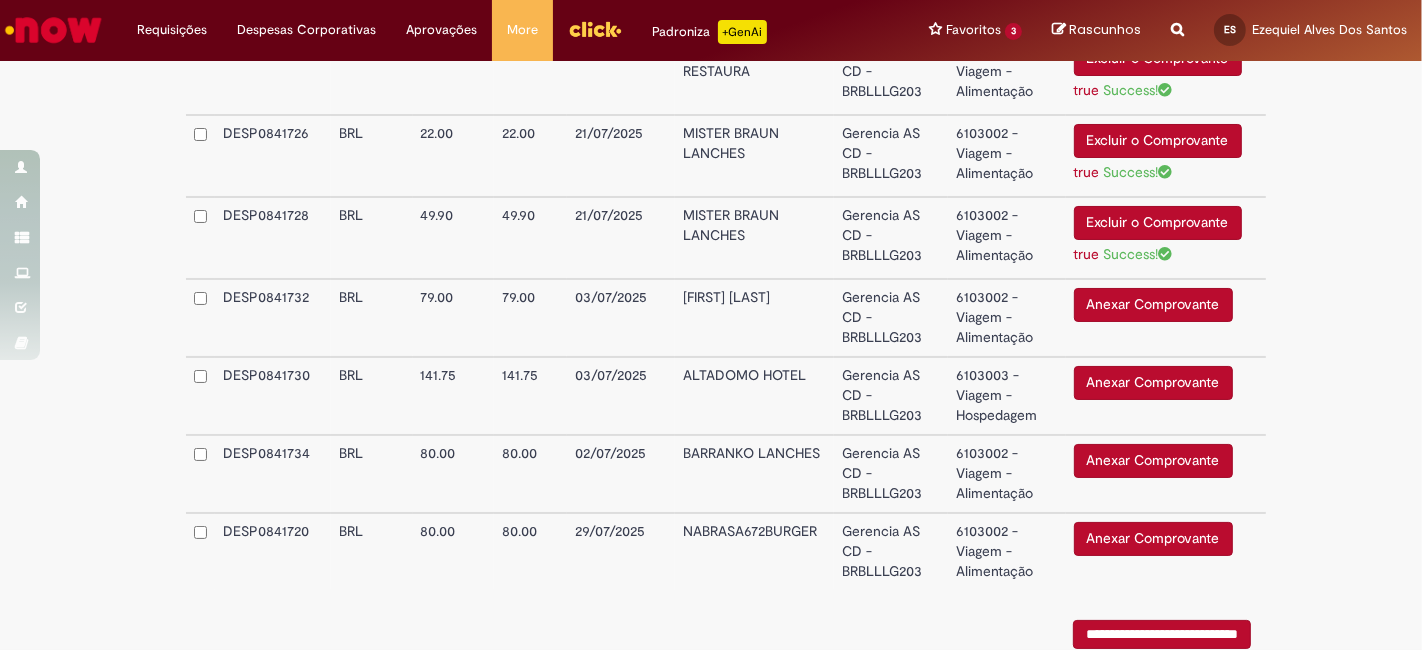 click on "Anexar Comprovante" at bounding box center (1153, 305) 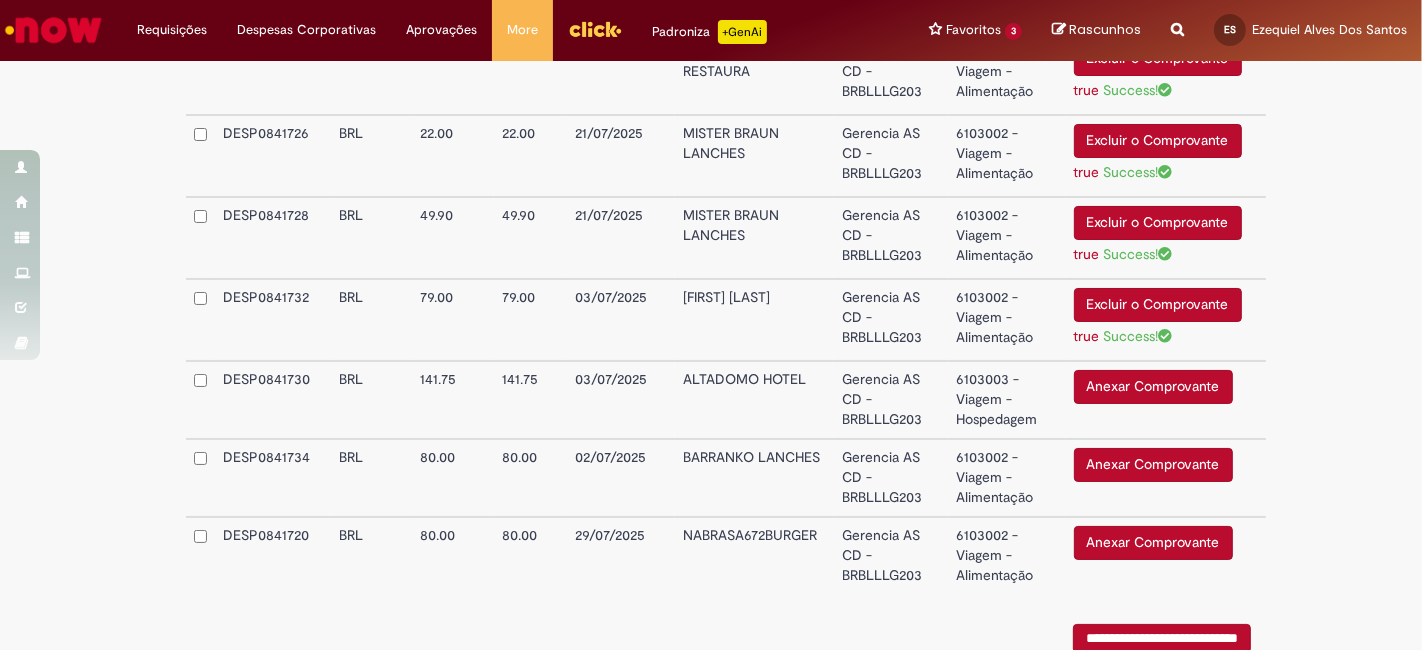 click on "Anexar Comprovante" at bounding box center (1153, 465) 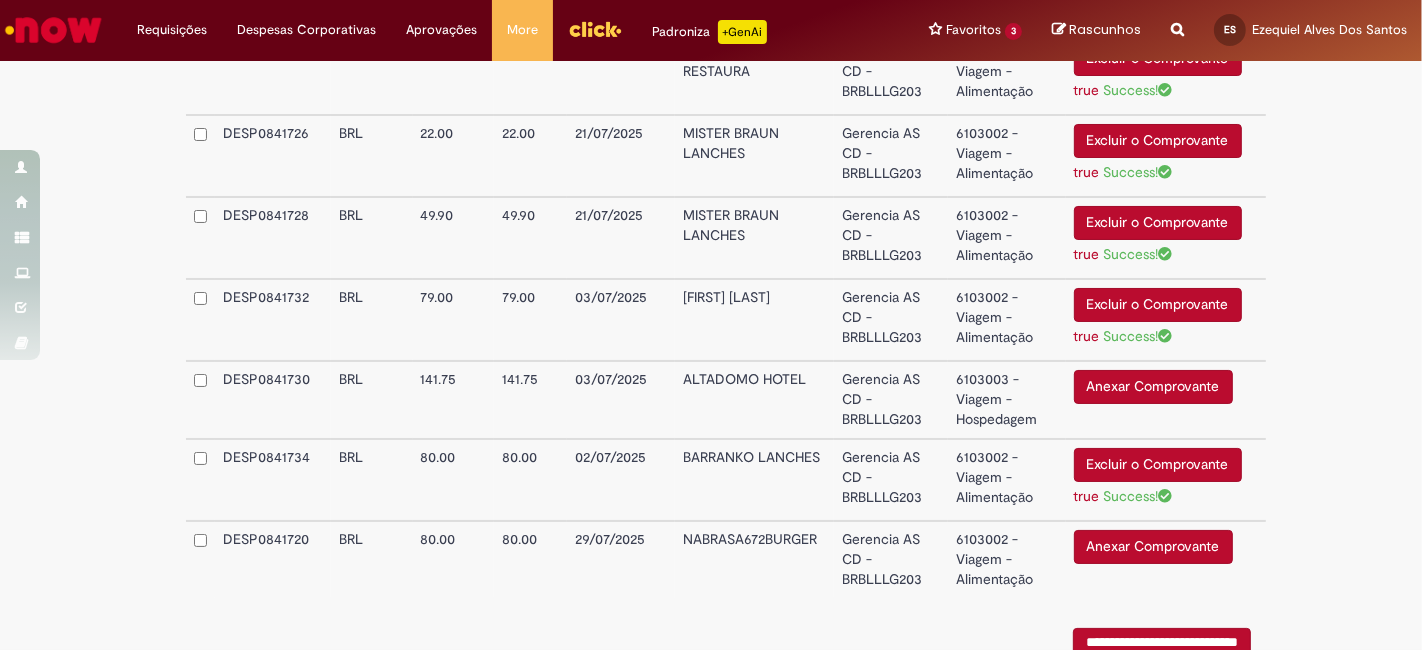 click on "Anexar Comprovante" at bounding box center (1153, 547) 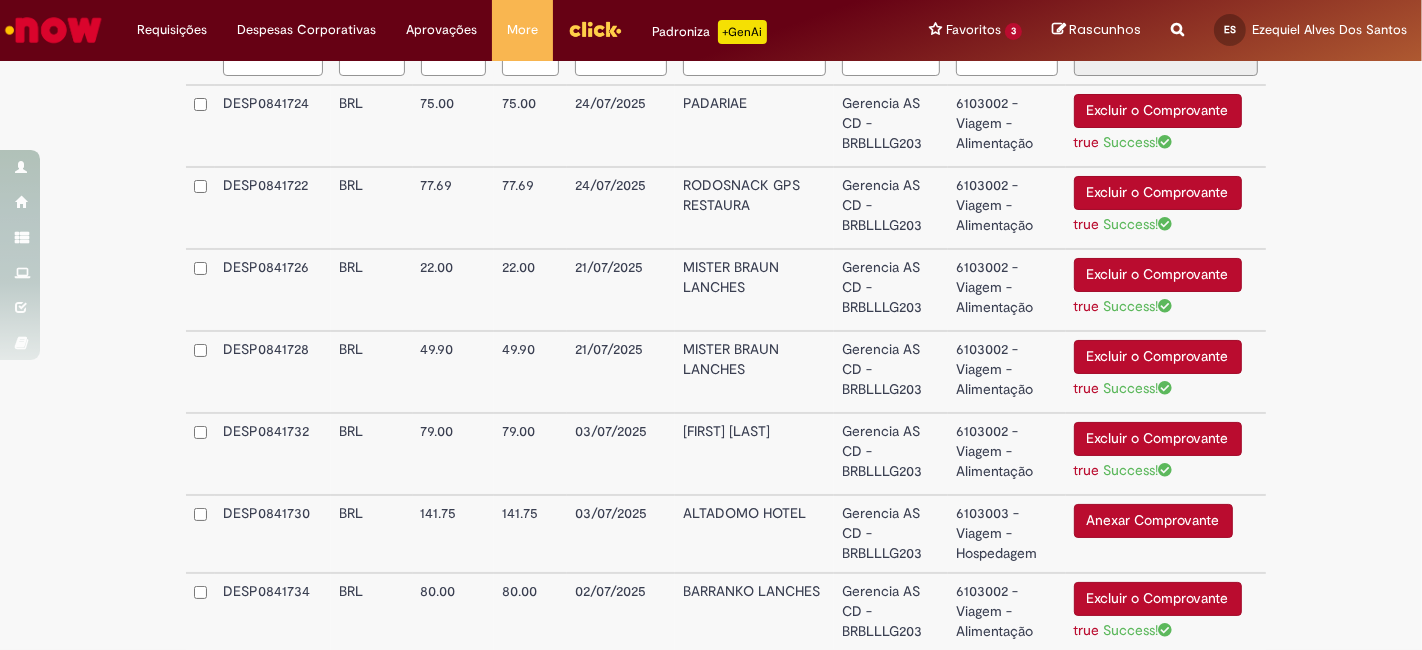 scroll, scrollTop: 641, scrollLeft: 0, axis: vertical 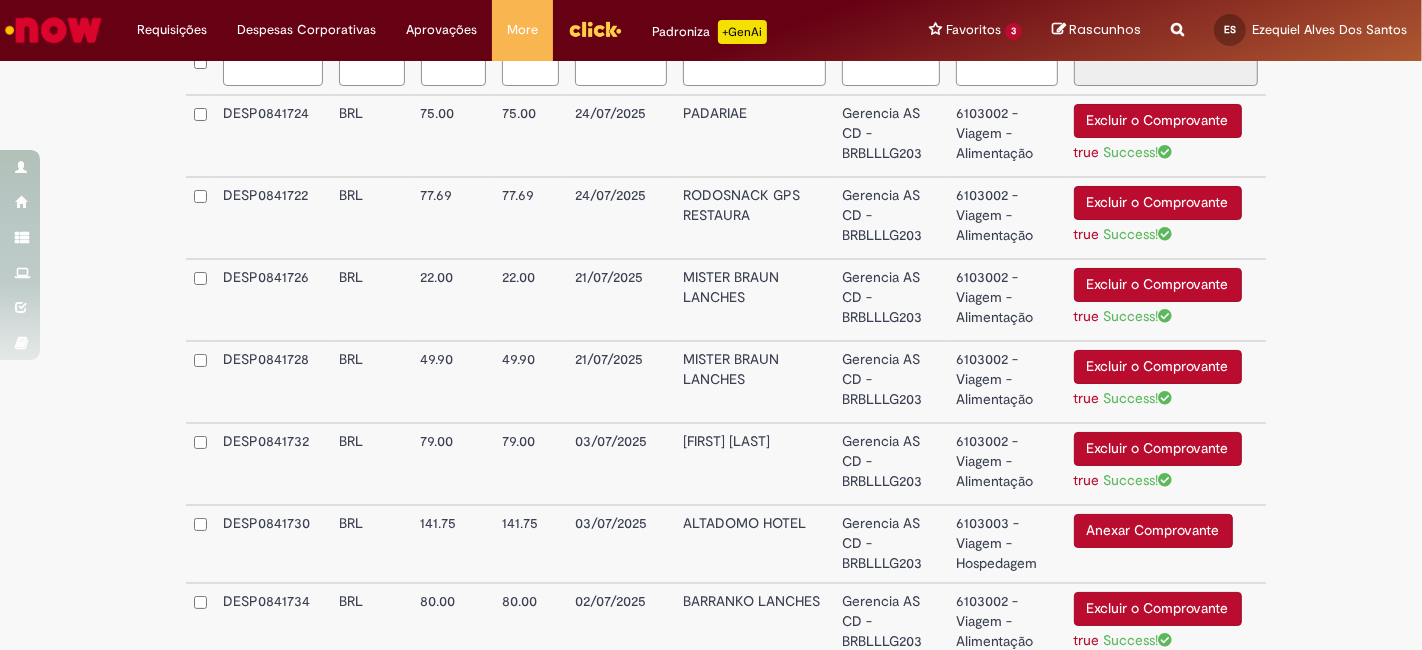 click on "Anexar Comprovante" at bounding box center (1153, 531) 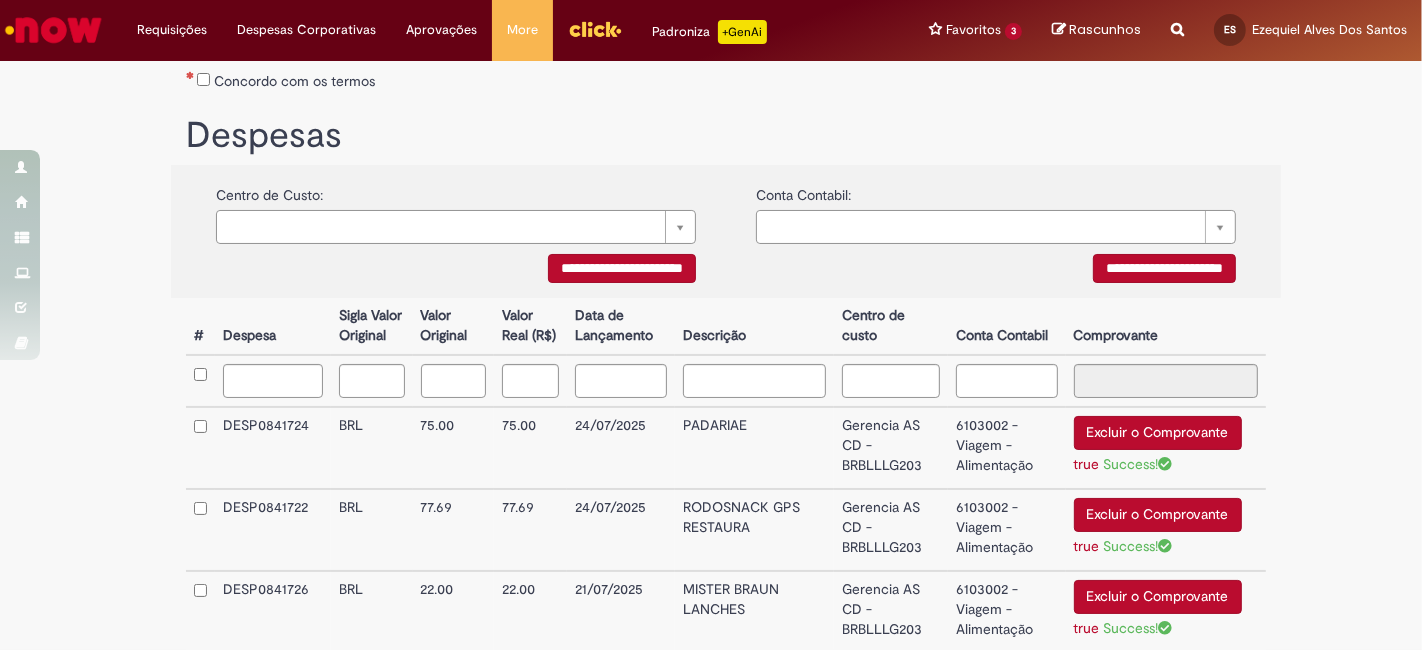 scroll, scrollTop: 323, scrollLeft: 0, axis: vertical 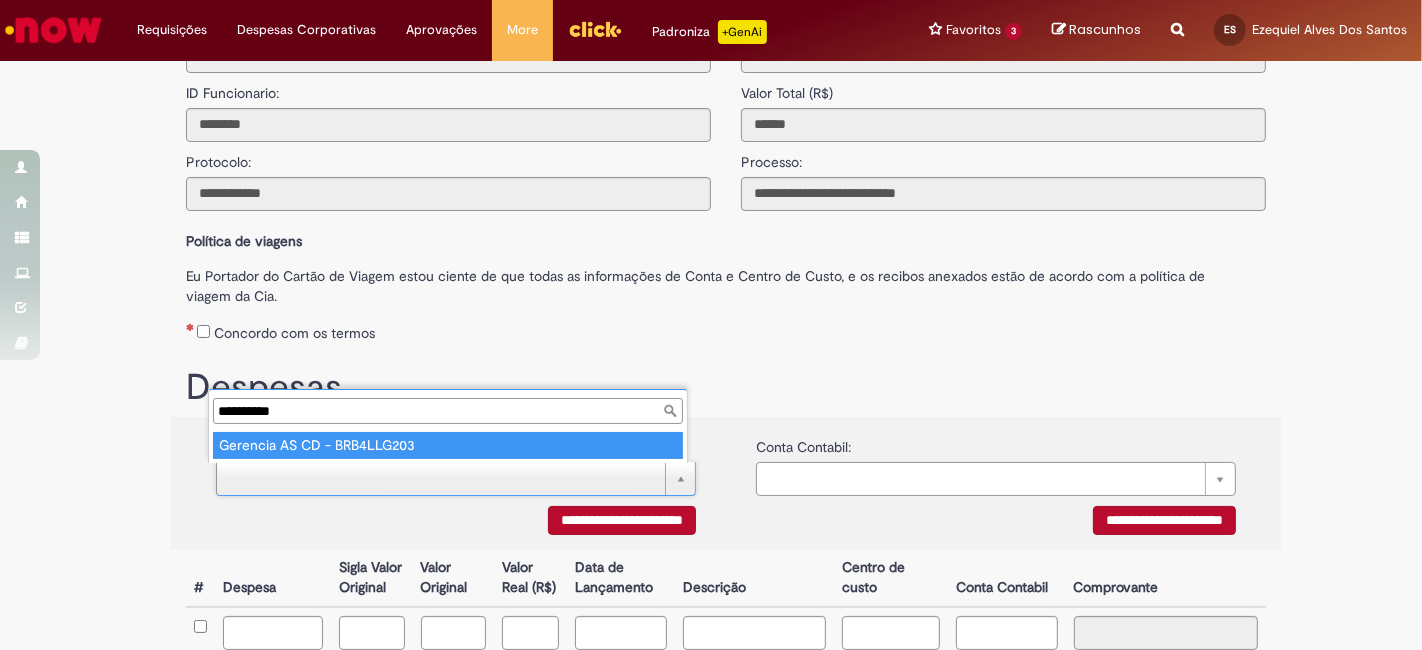 type on "**********" 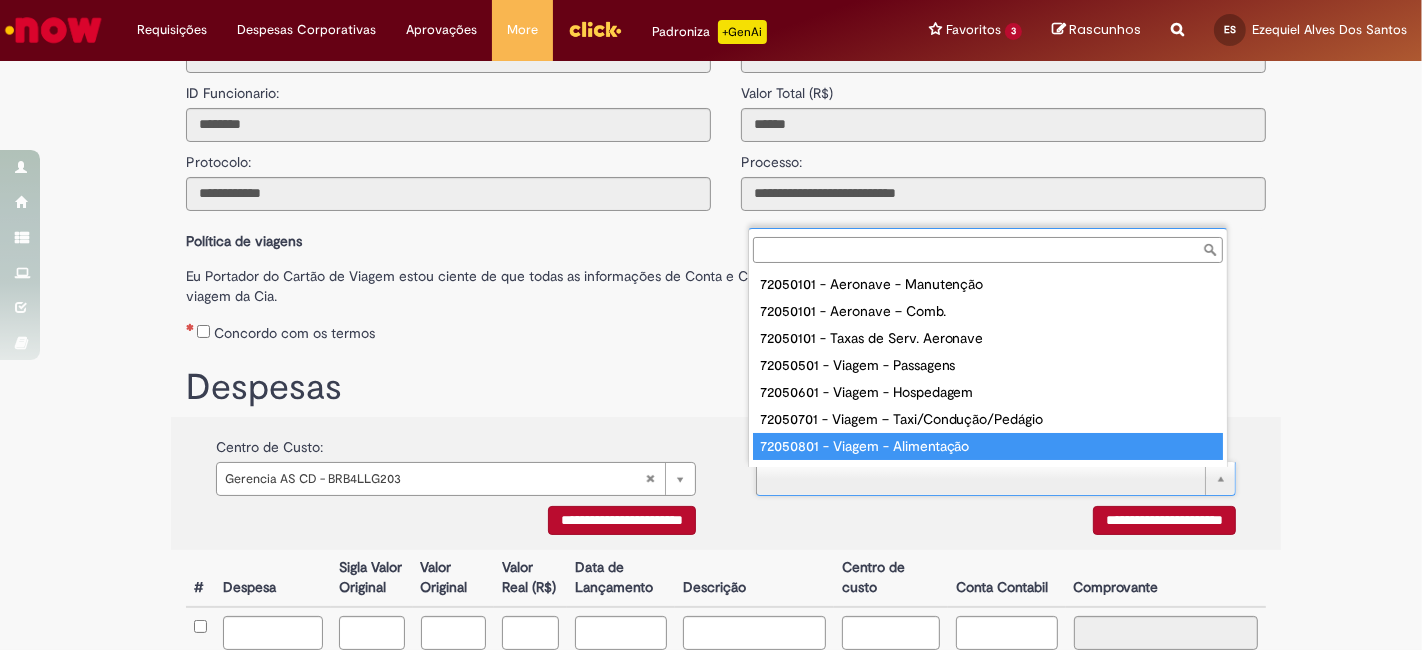 type on "**********" 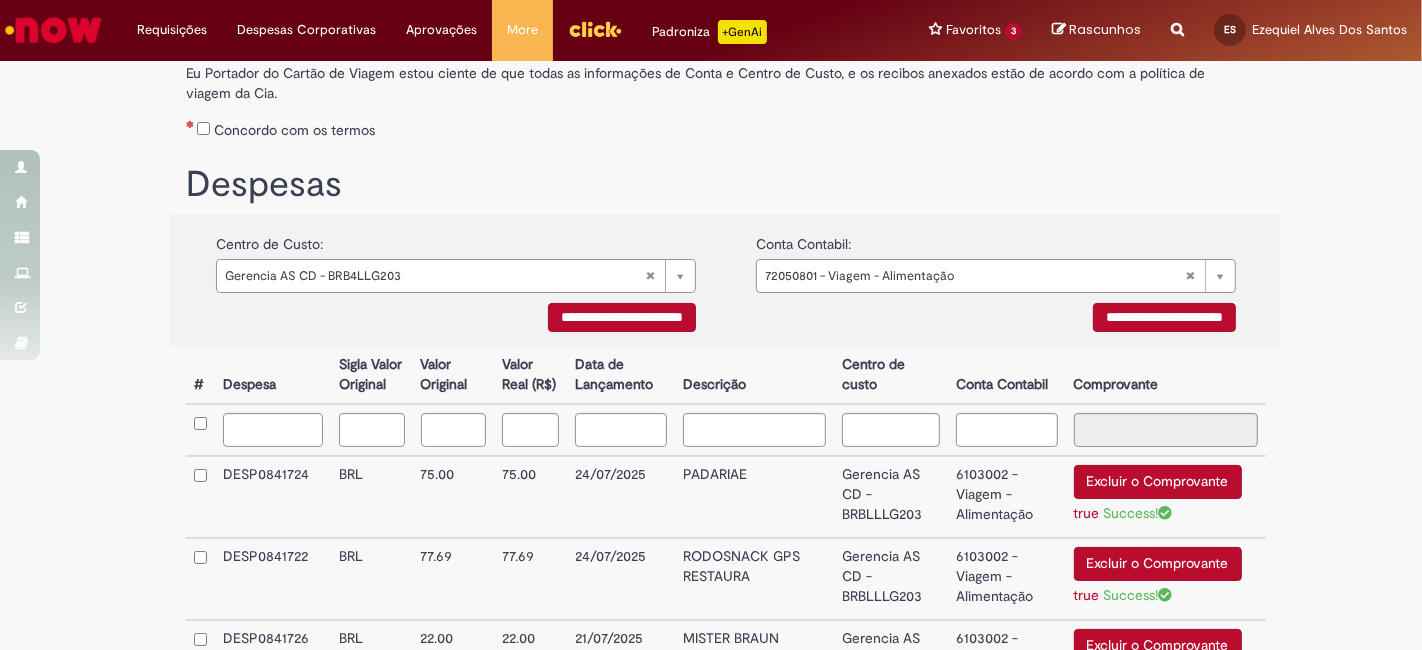 scroll, scrollTop: 300, scrollLeft: 0, axis: vertical 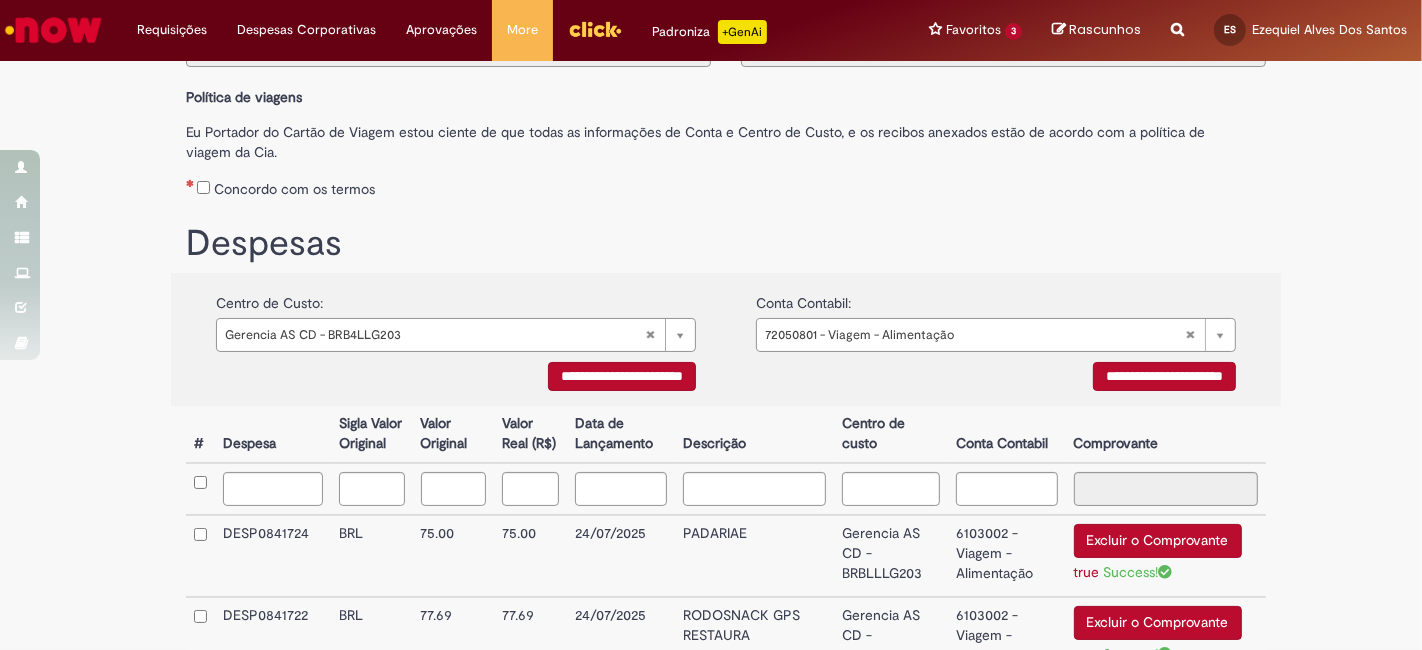 click on "**********" at bounding box center (622, 376) 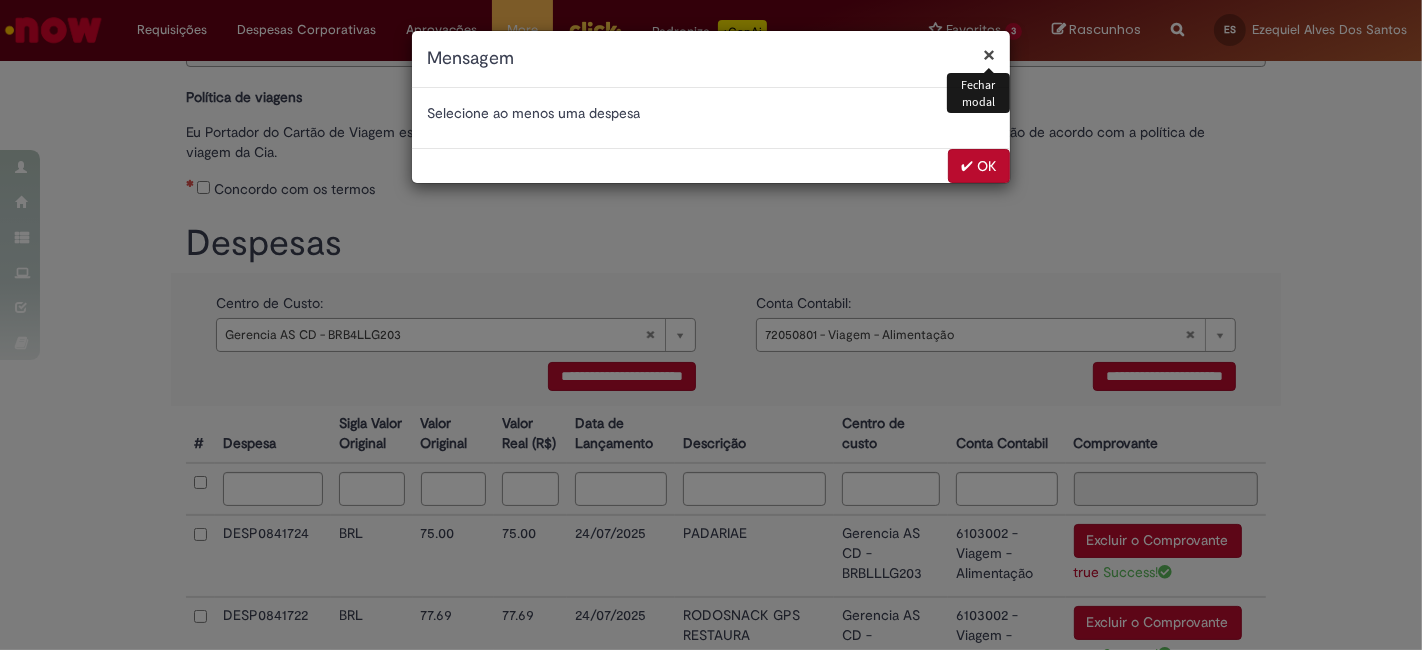 click on "×" at bounding box center [989, 54] 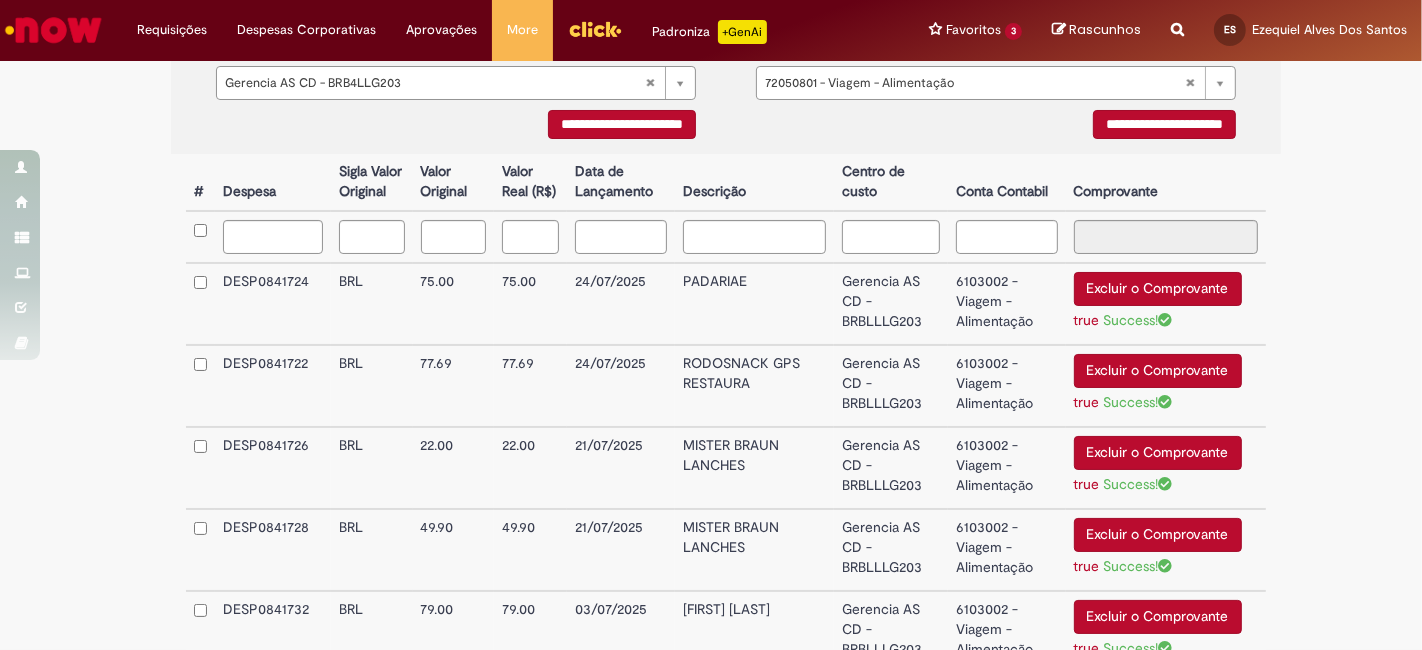scroll, scrollTop: 577, scrollLeft: 0, axis: vertical 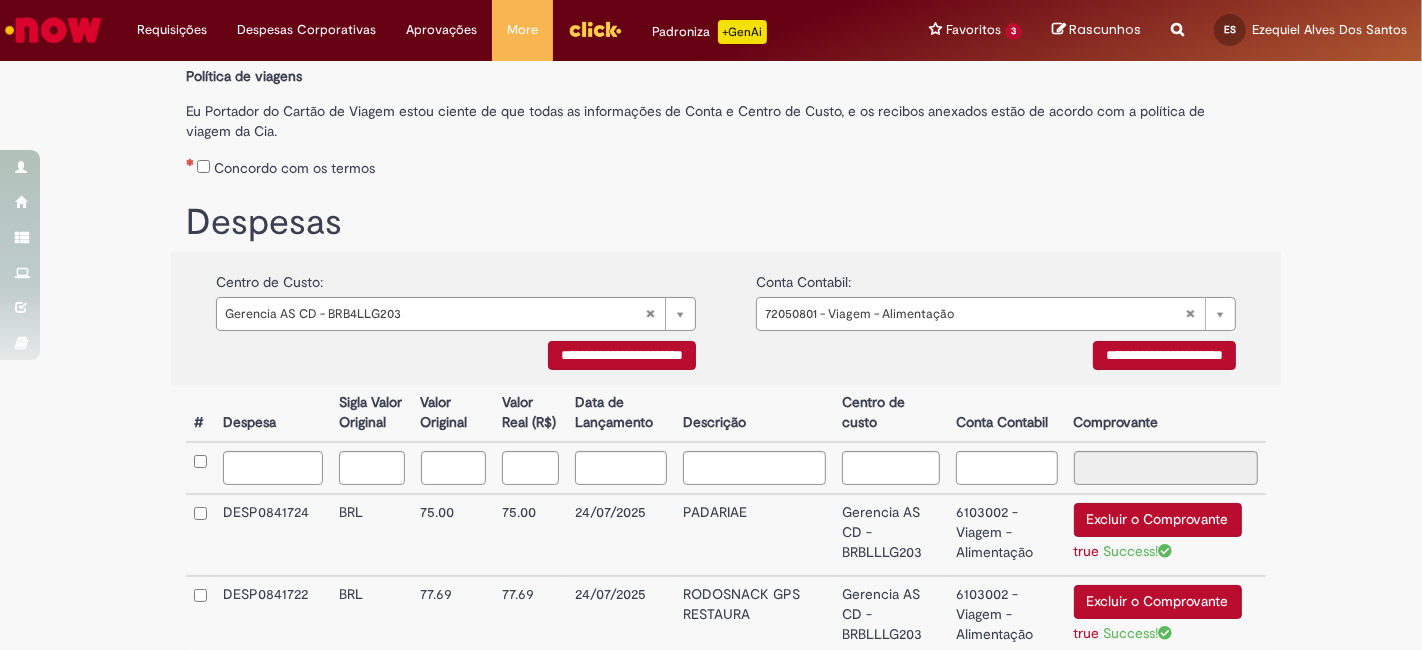 click on "**********" at bounding box center (622, 355) 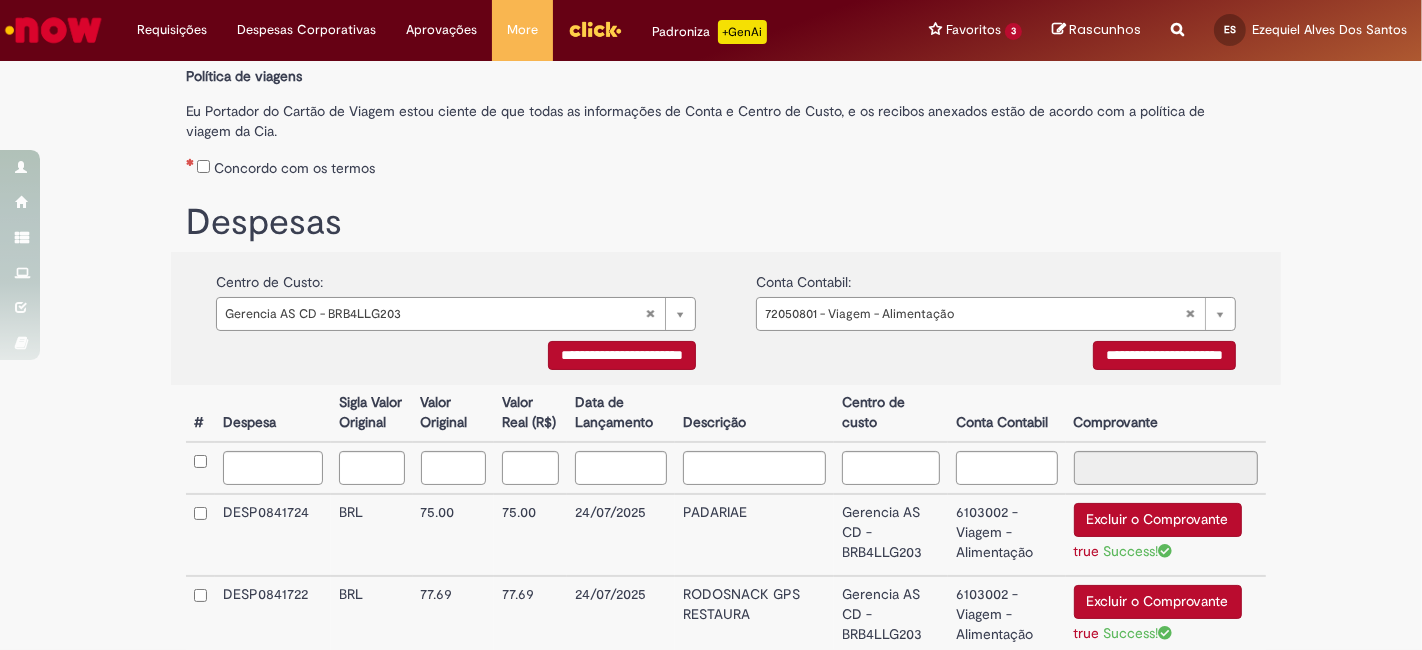 click on "**********" at bounding box center (1164, 355) 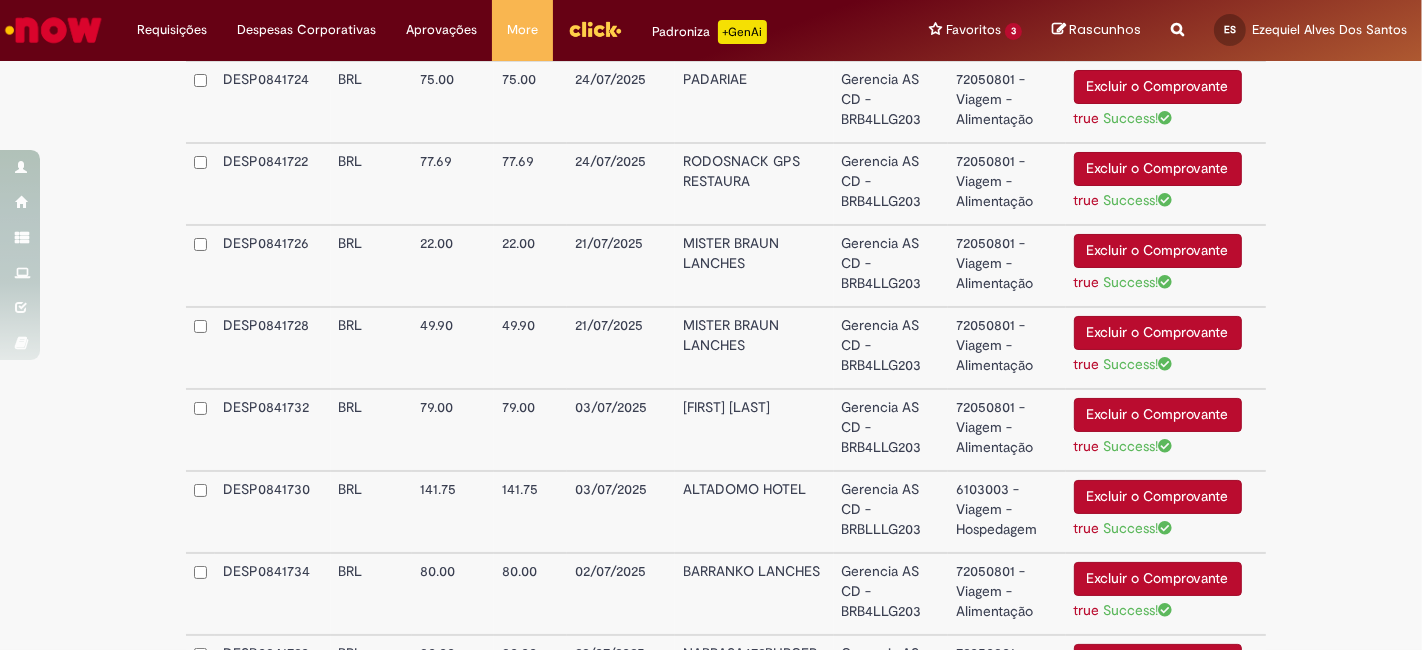 scroll, scrollTop: 705, scrollLeft: 0, axis: vertical 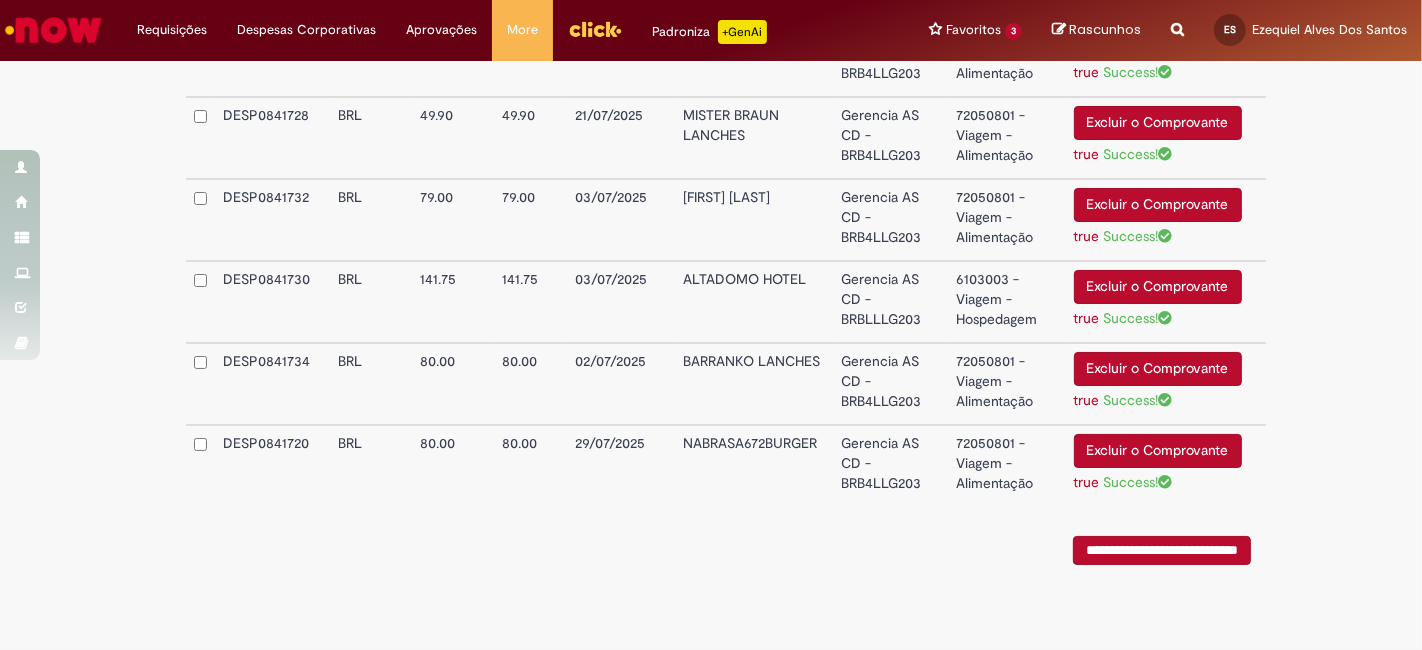 click on "**********" at bounding box center [1162, 550] 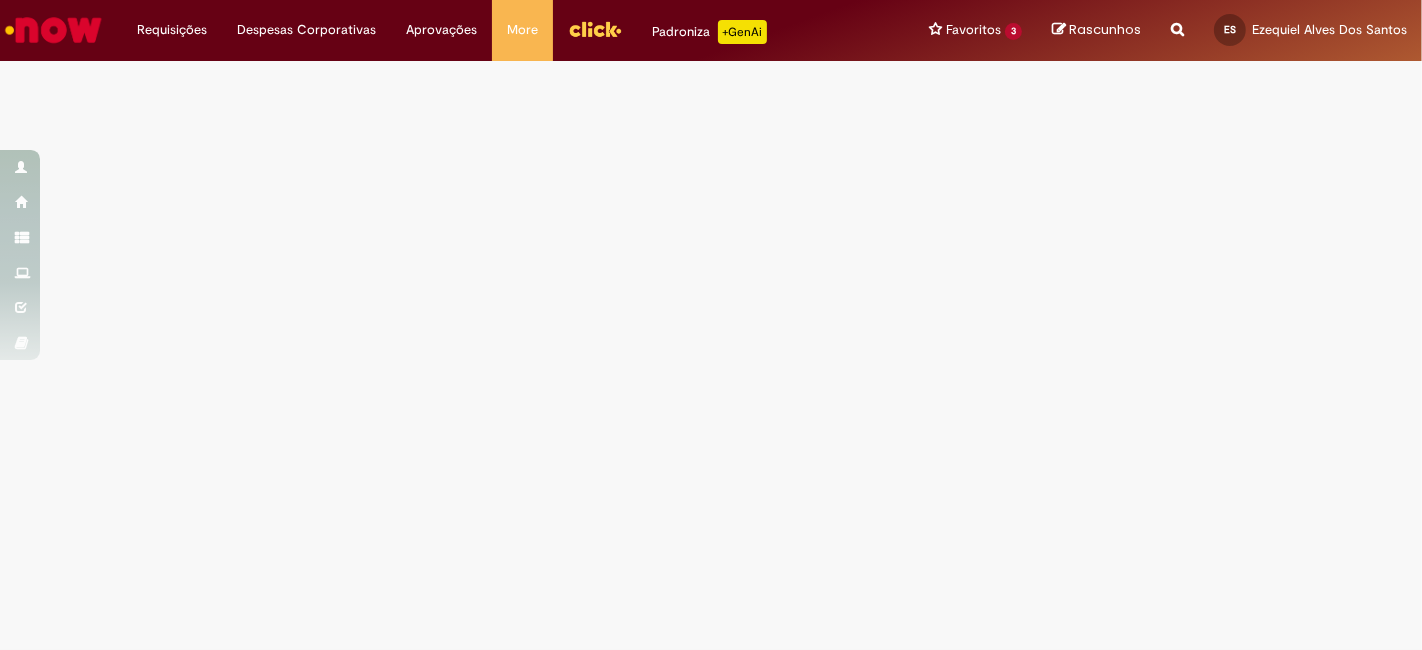 scroll, scrollTop: 0, scrollLeft: 0, axis: both 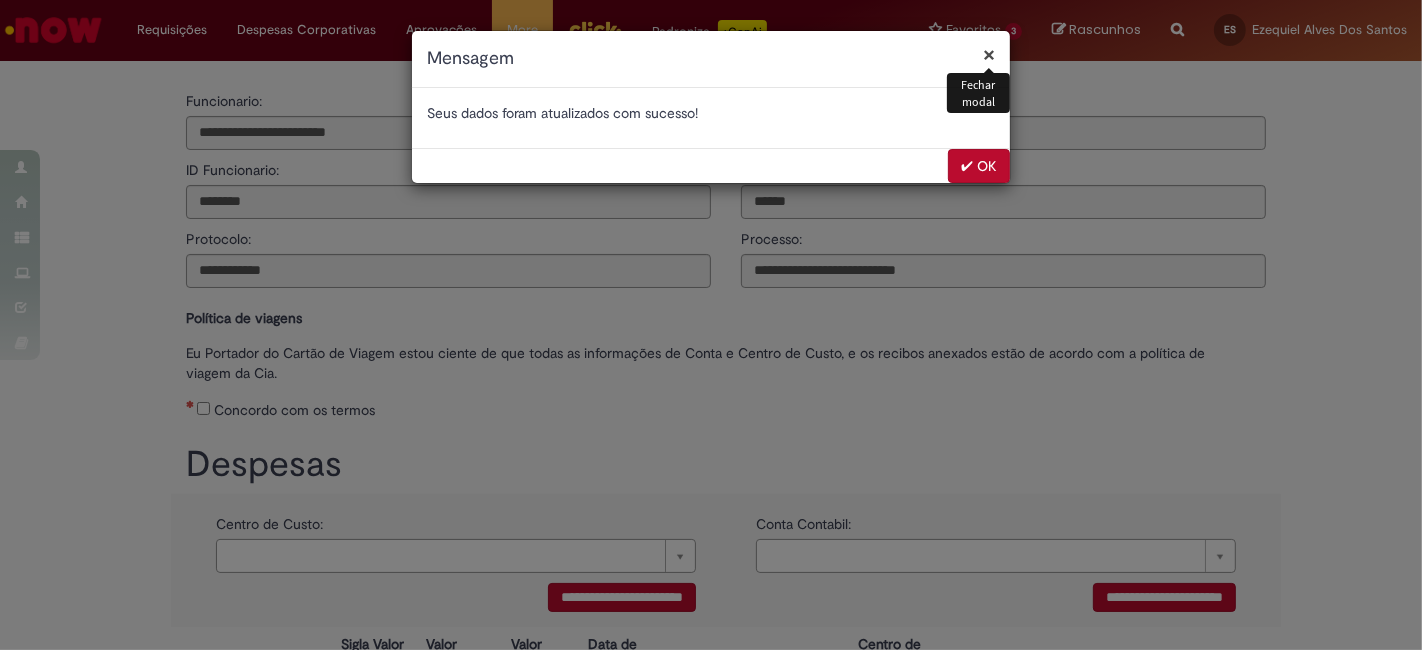 click on "✔ OK" at bounding box center [979, 166] 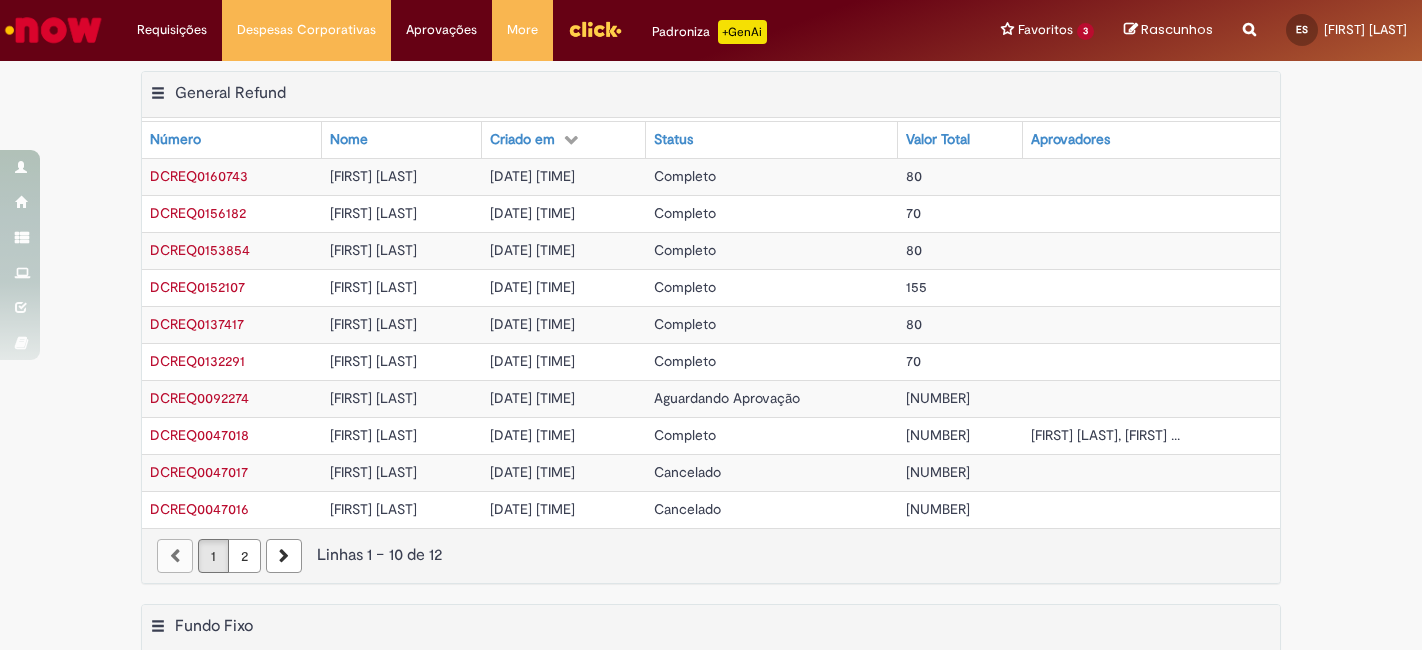 scroll, scrollTop: 0, scrollLeft: 0, axis: both 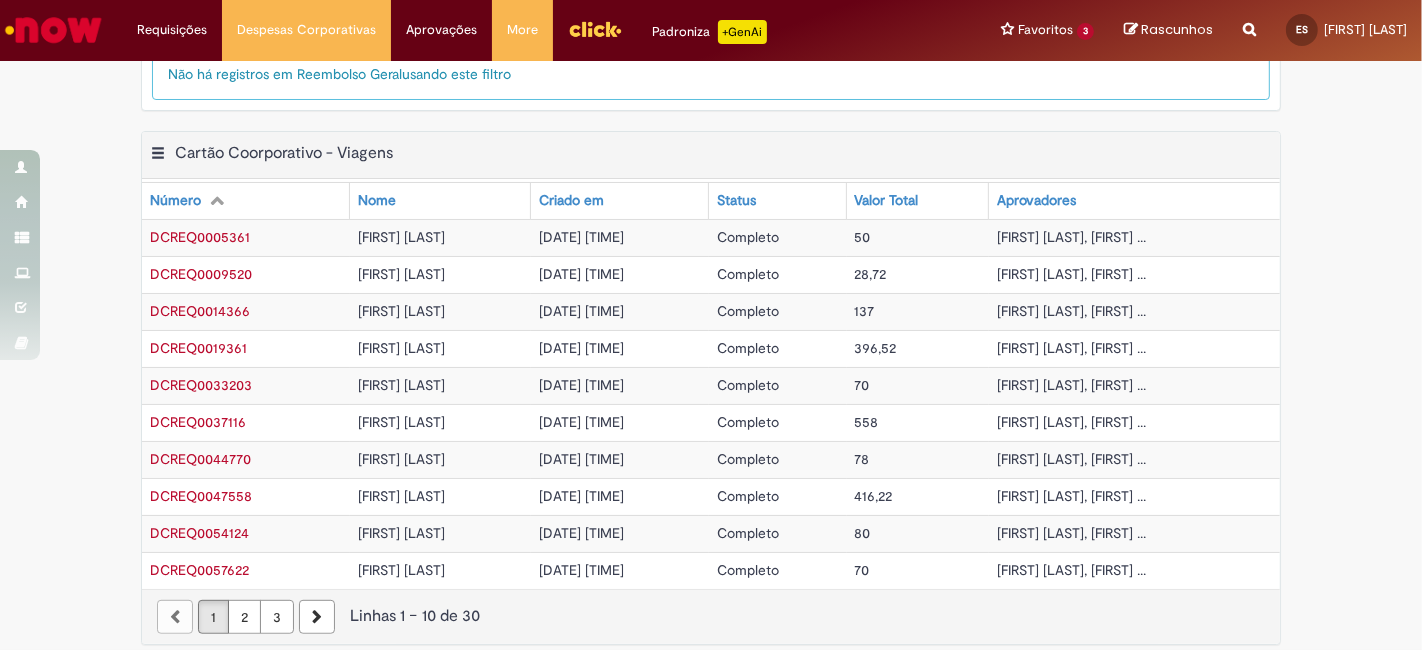 click on "2" at bounding box center (244, 617) 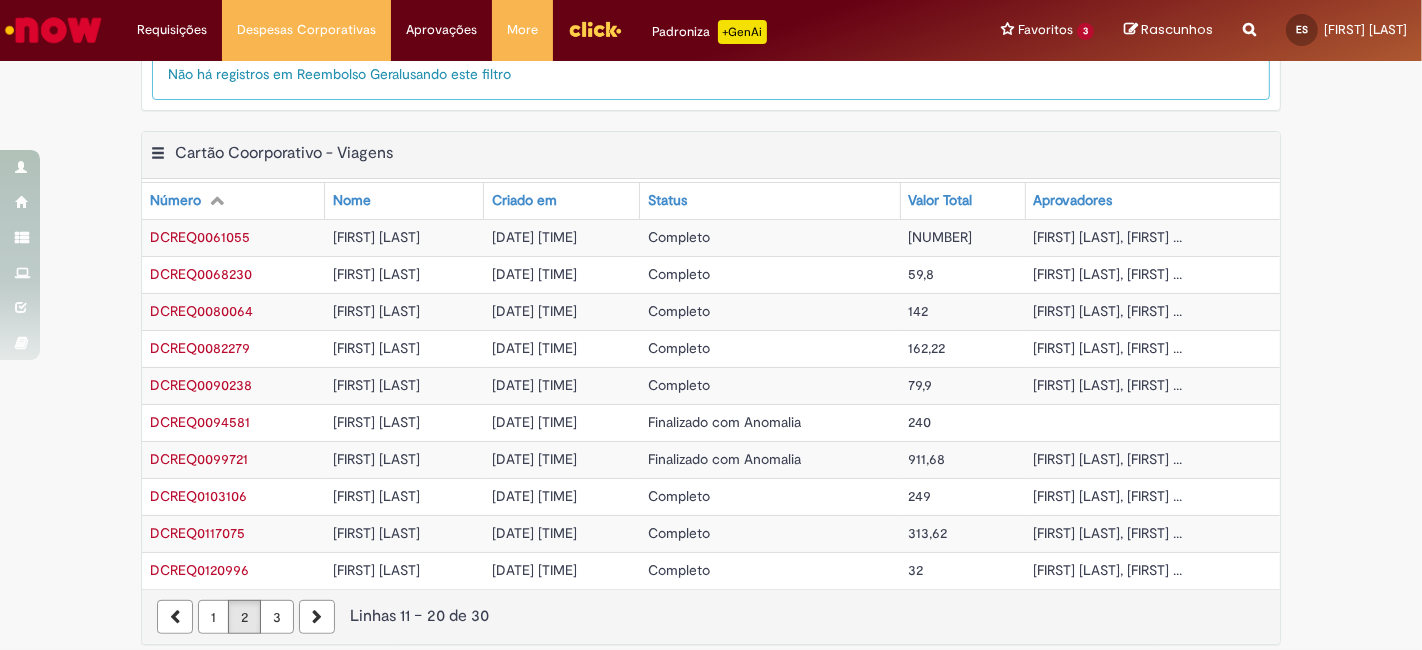 click on "1" at bounding box center [213, 617] 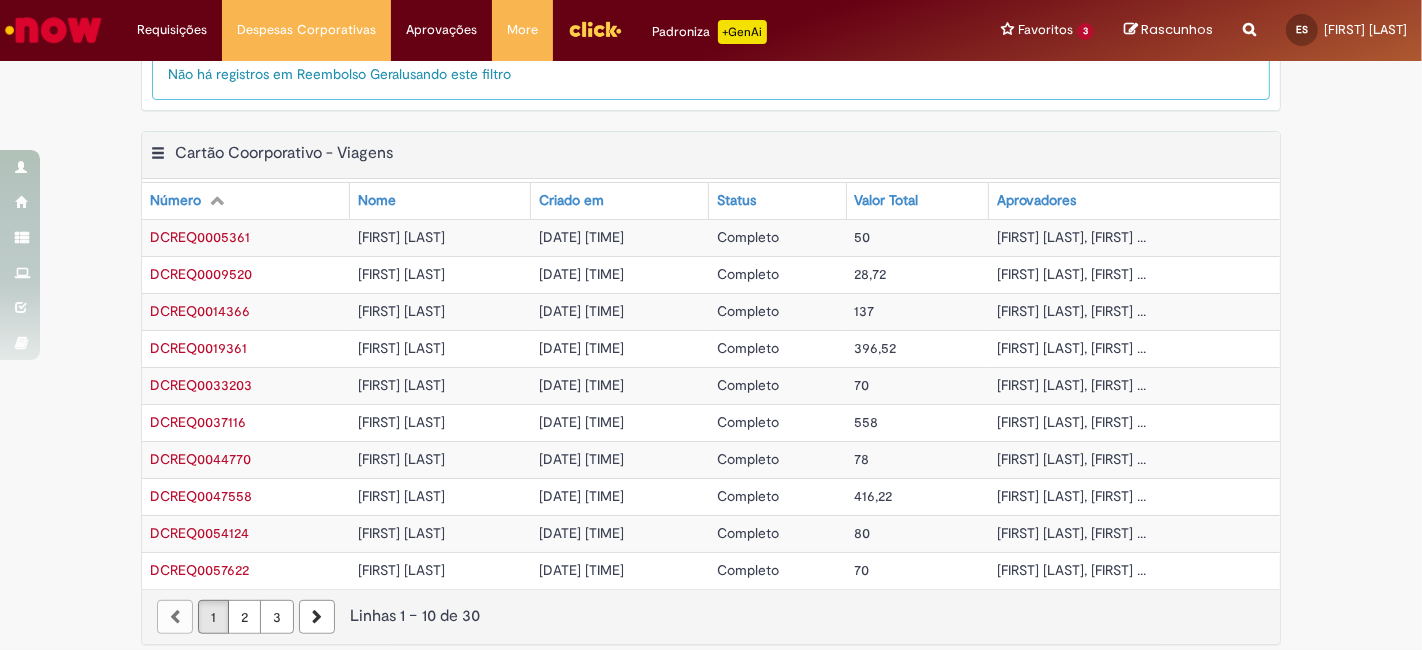 click on "2" at bounding box center (244, 617) 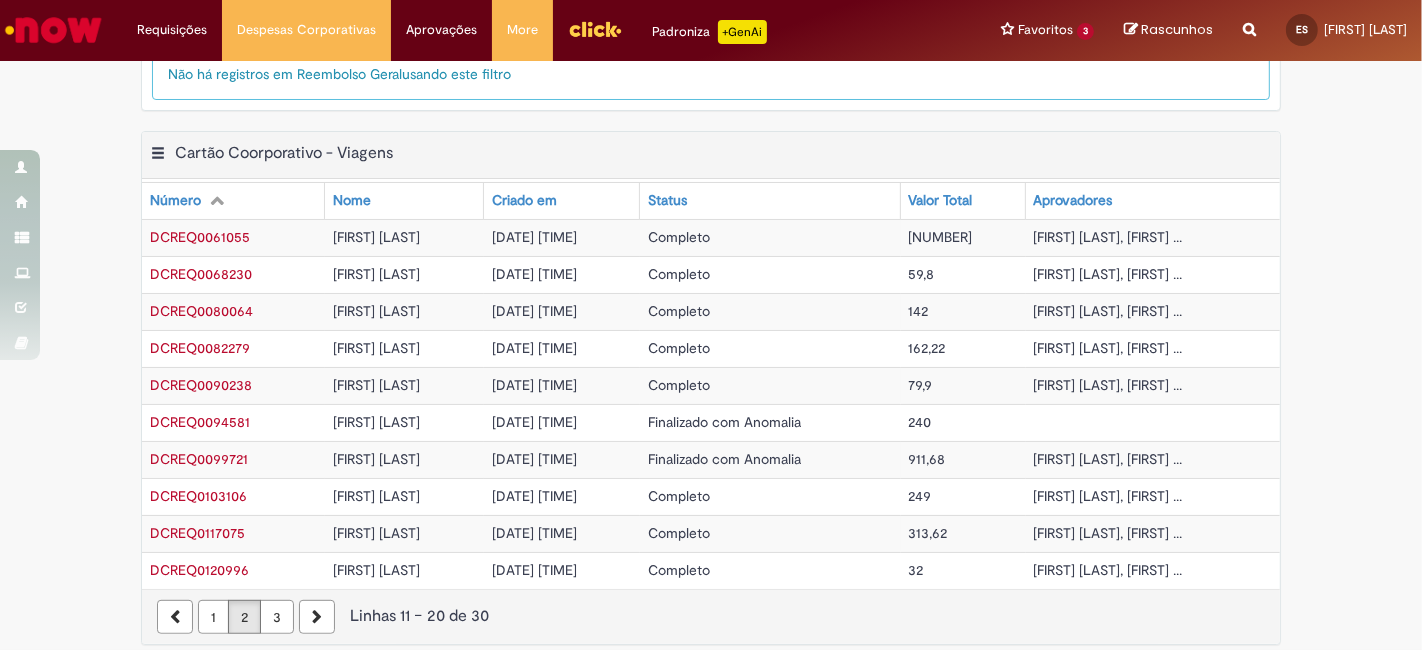 click on "3" at bounding box center [277, 617] 